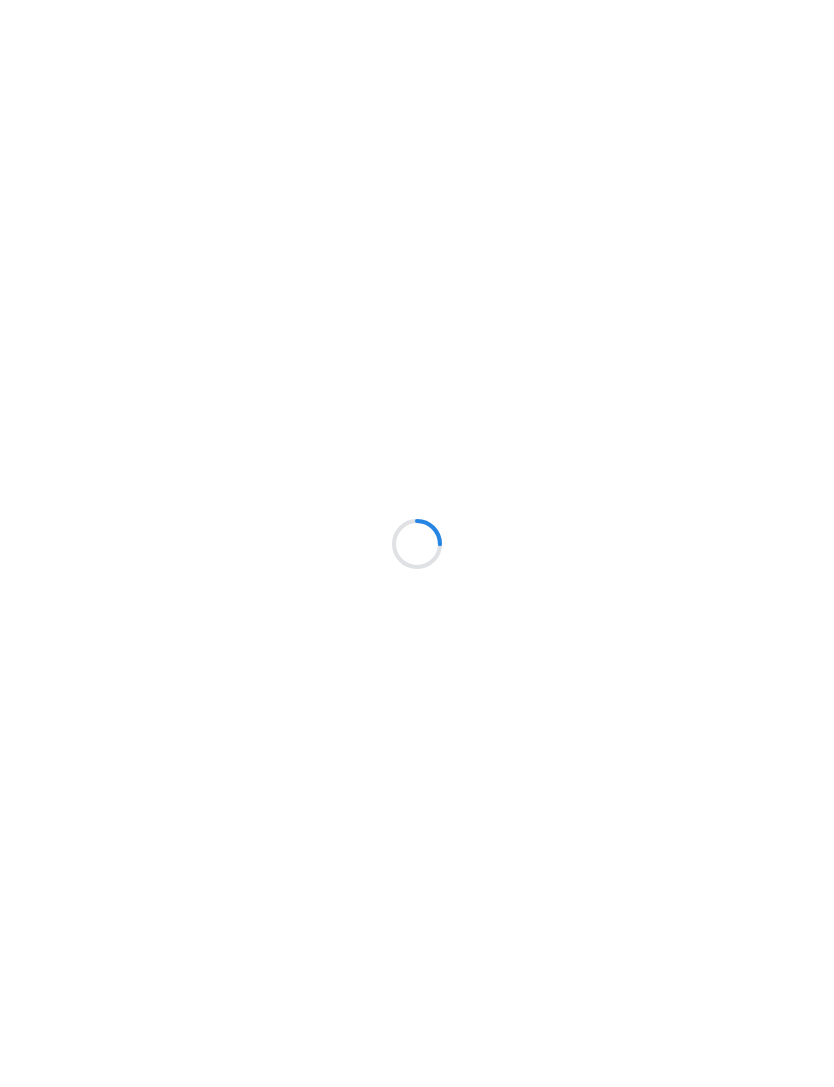 scroll, scrollTop: 0, scrollLeft: 0, axis: both 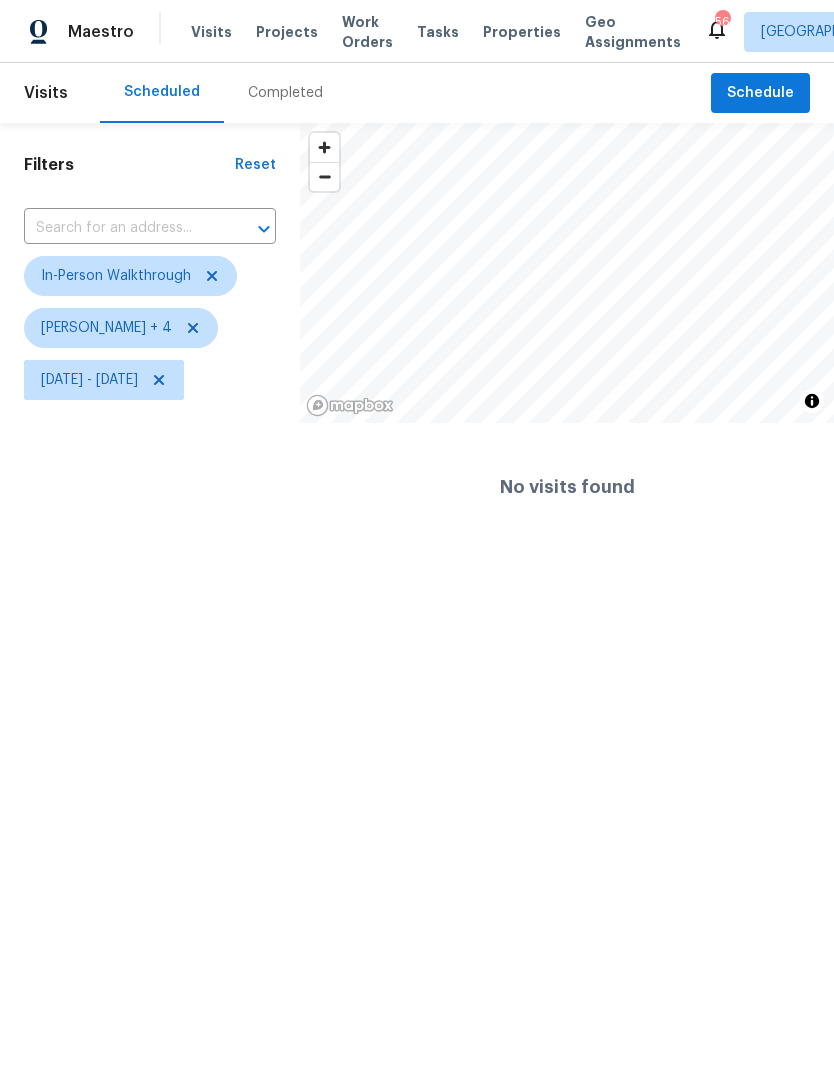 click on "Properties" at bounding box center [522, 32] 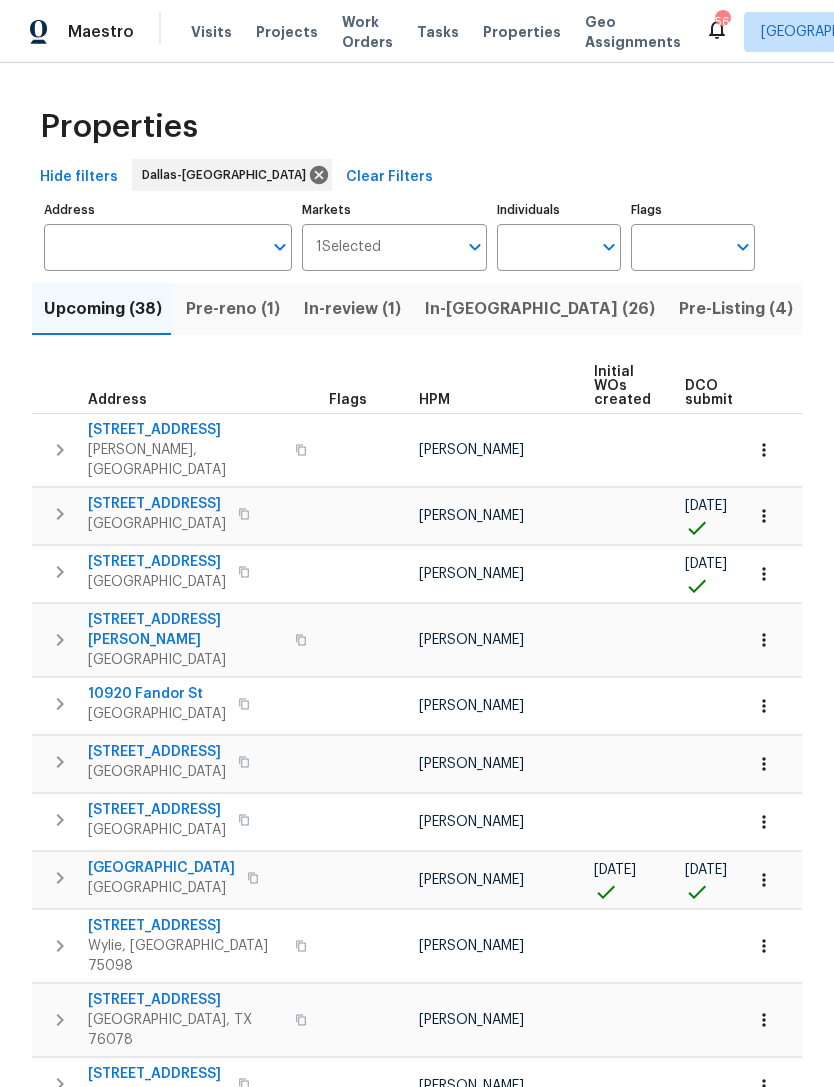 click on "Individuals" at bounding box center (544, 247) 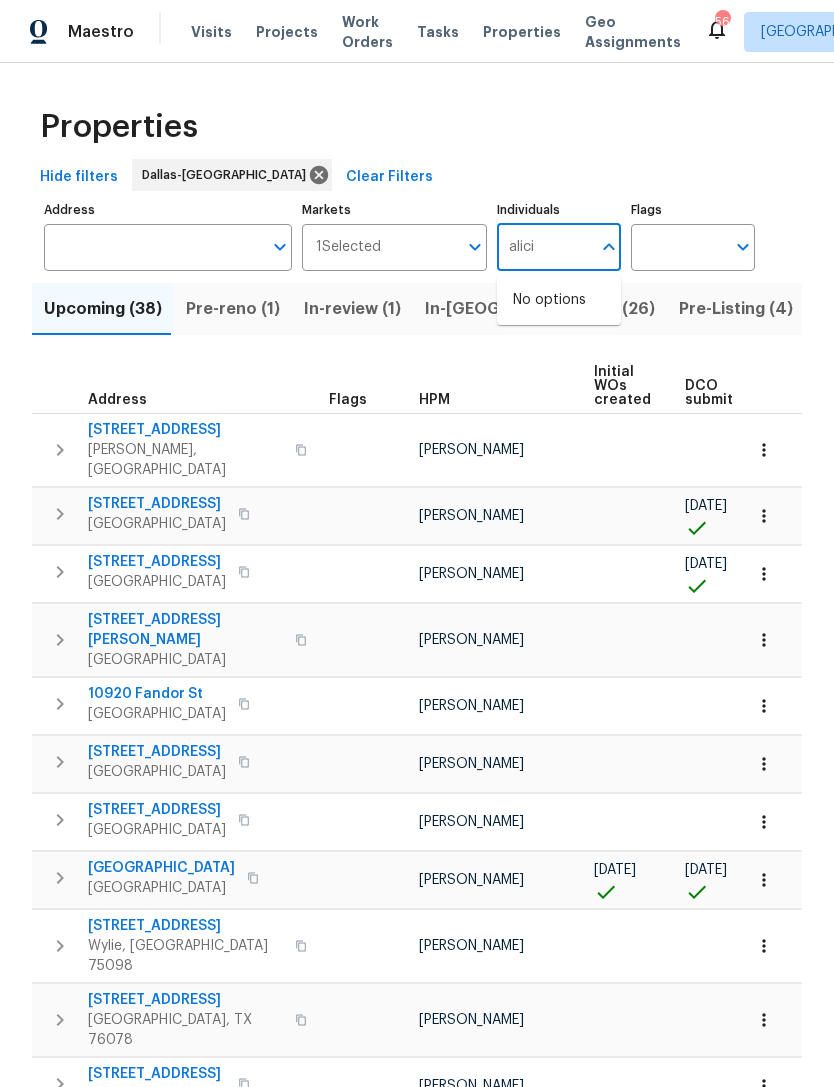 type on "alicia" 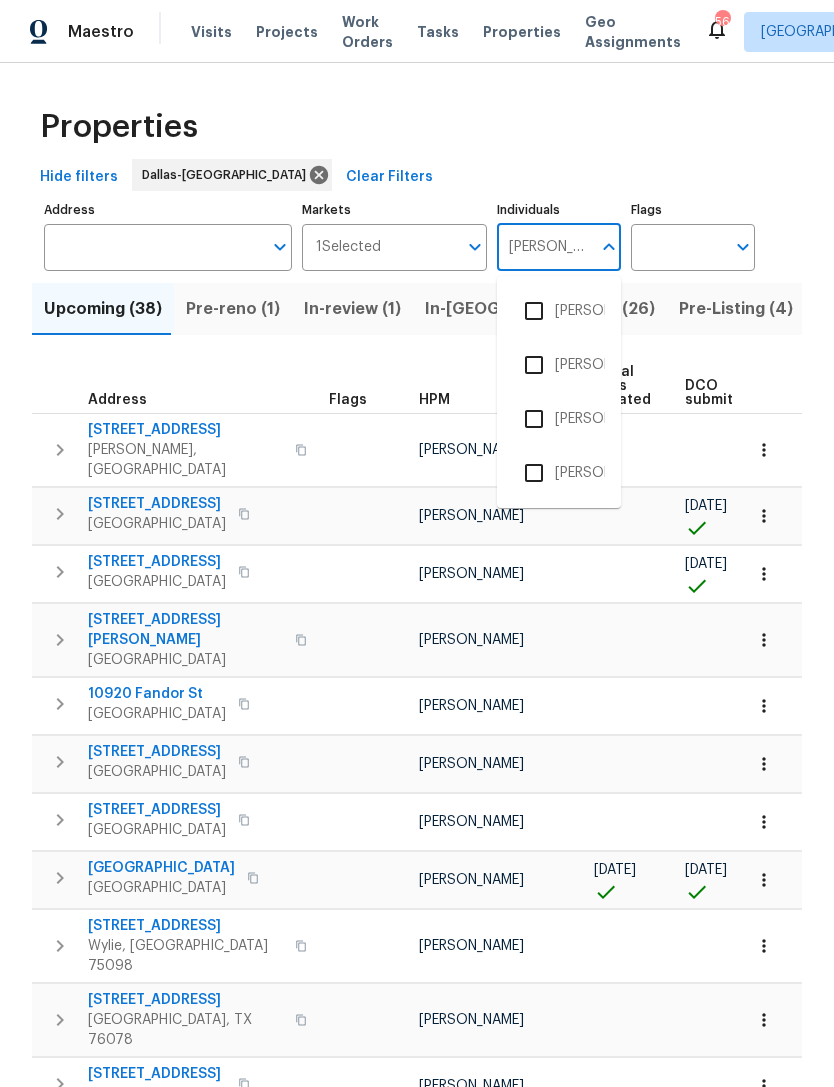 click at bounding box center (534, 311) 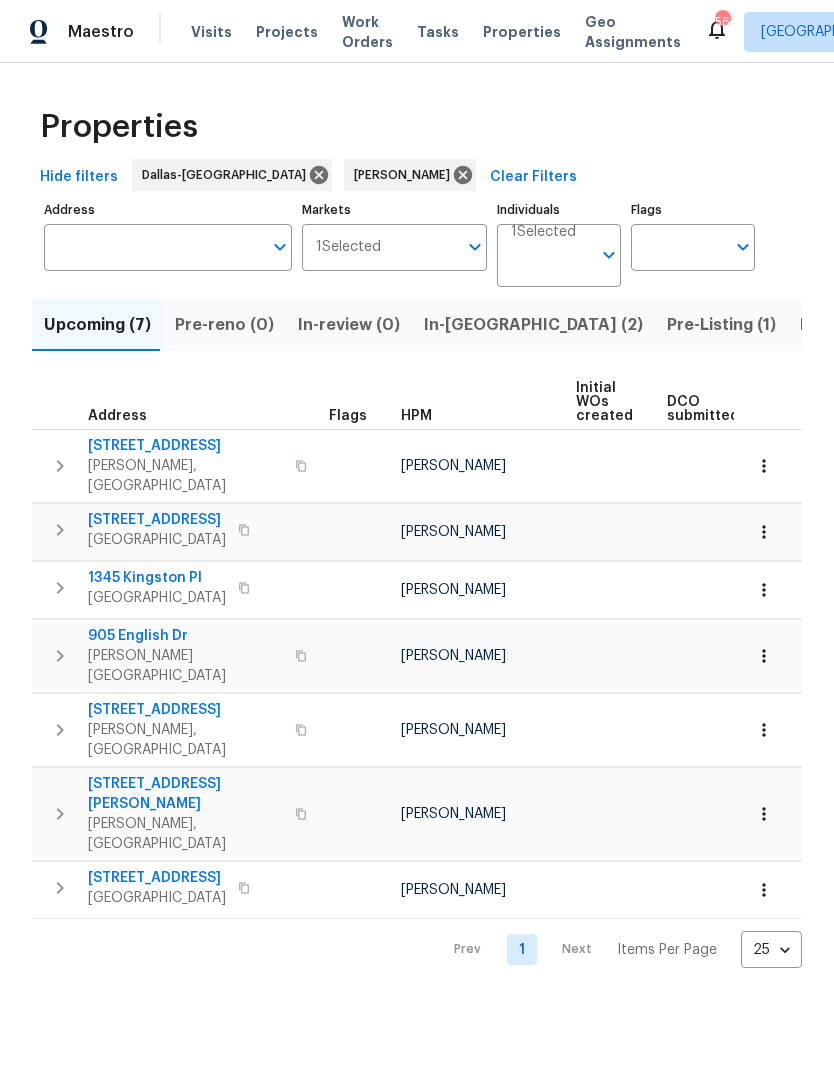 click on "In-[GEOGRAPHIC_DATA] (2)" at bounding box center [533, 325] 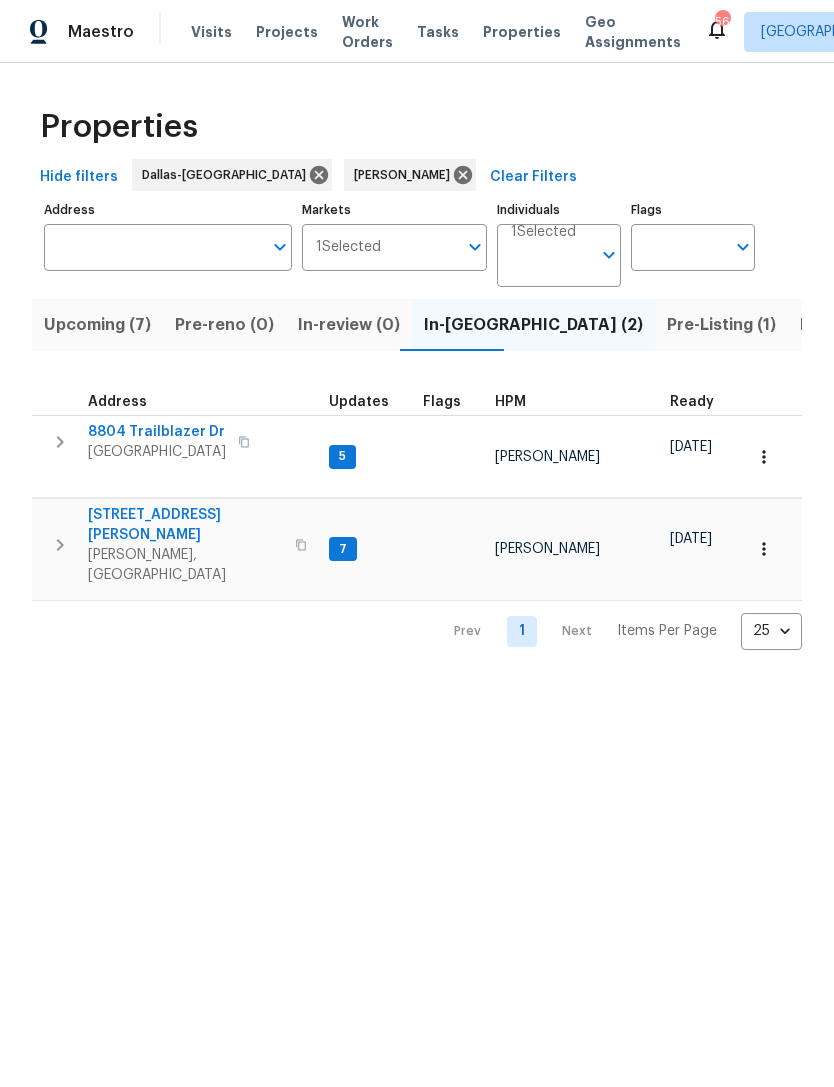 click on "Upcoming (7)" at bounding box center (97, 325) 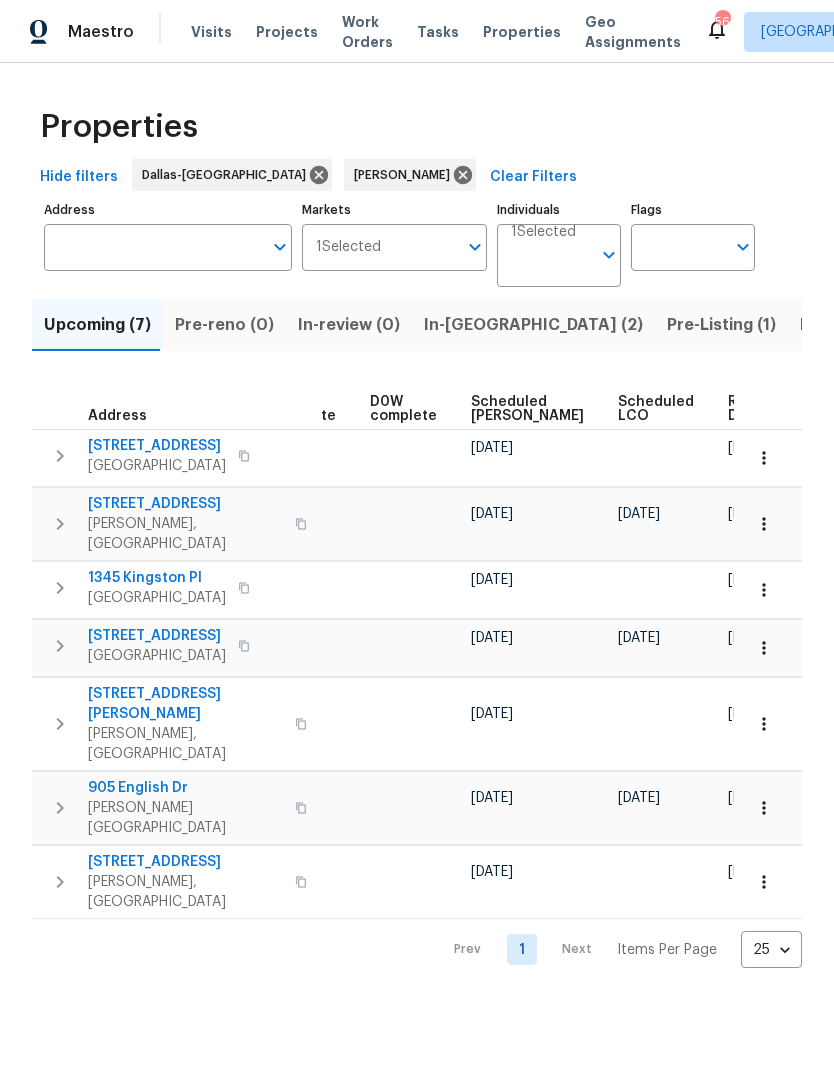 scroll, scrollTop: 0, scrollLeft: 503, axis: horizontal 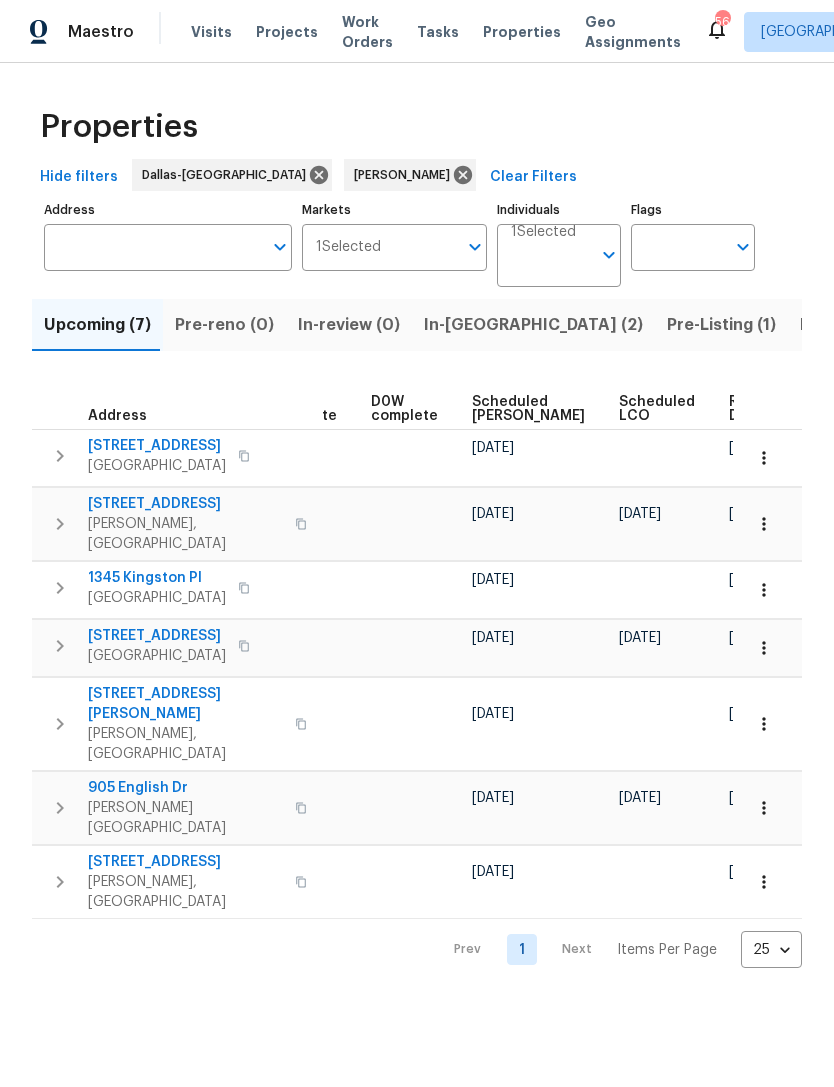click on "Scheduled COE" at bounding box center (528, 409) 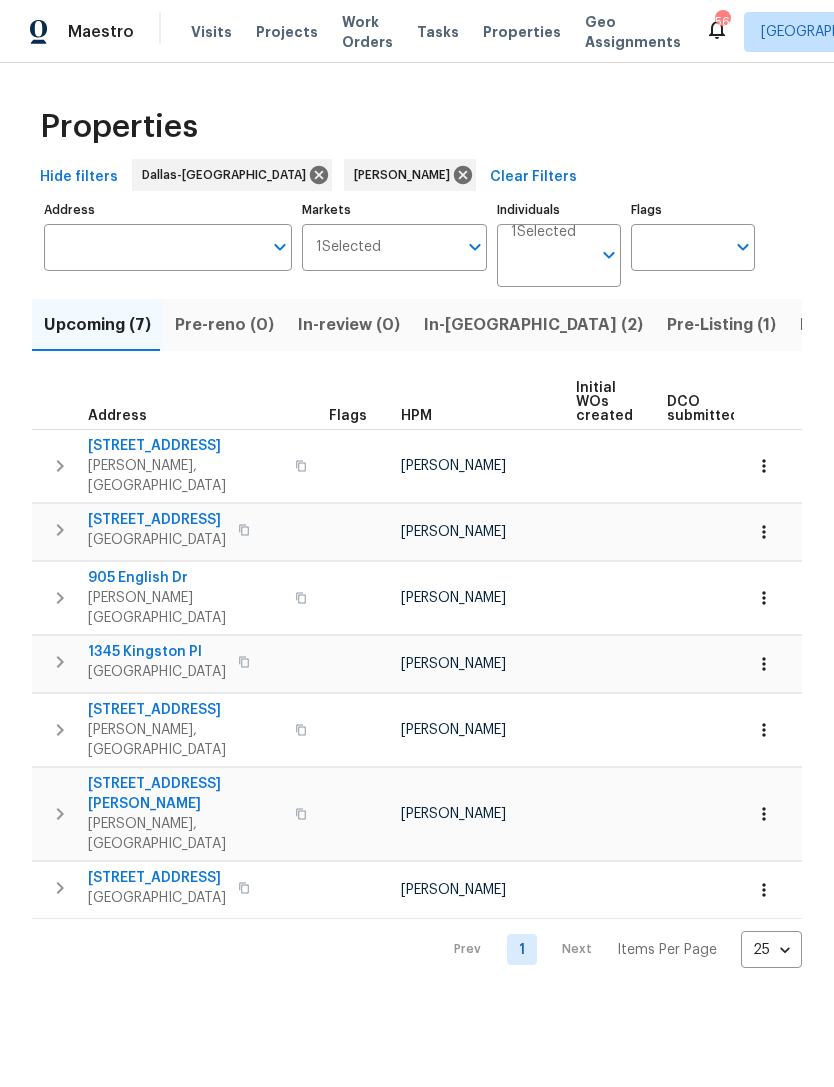 scroll, scrollTop: 0, scrollLeft: 0, axis: both 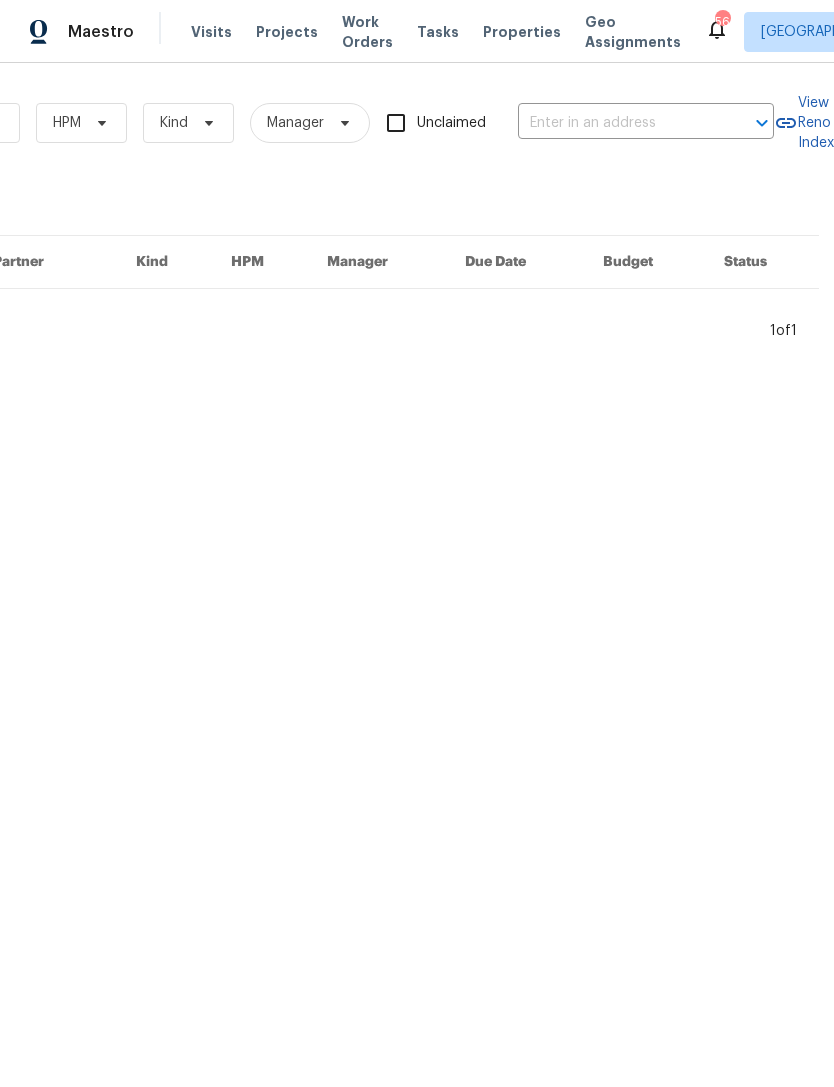 click at bounding box center (618, 123) 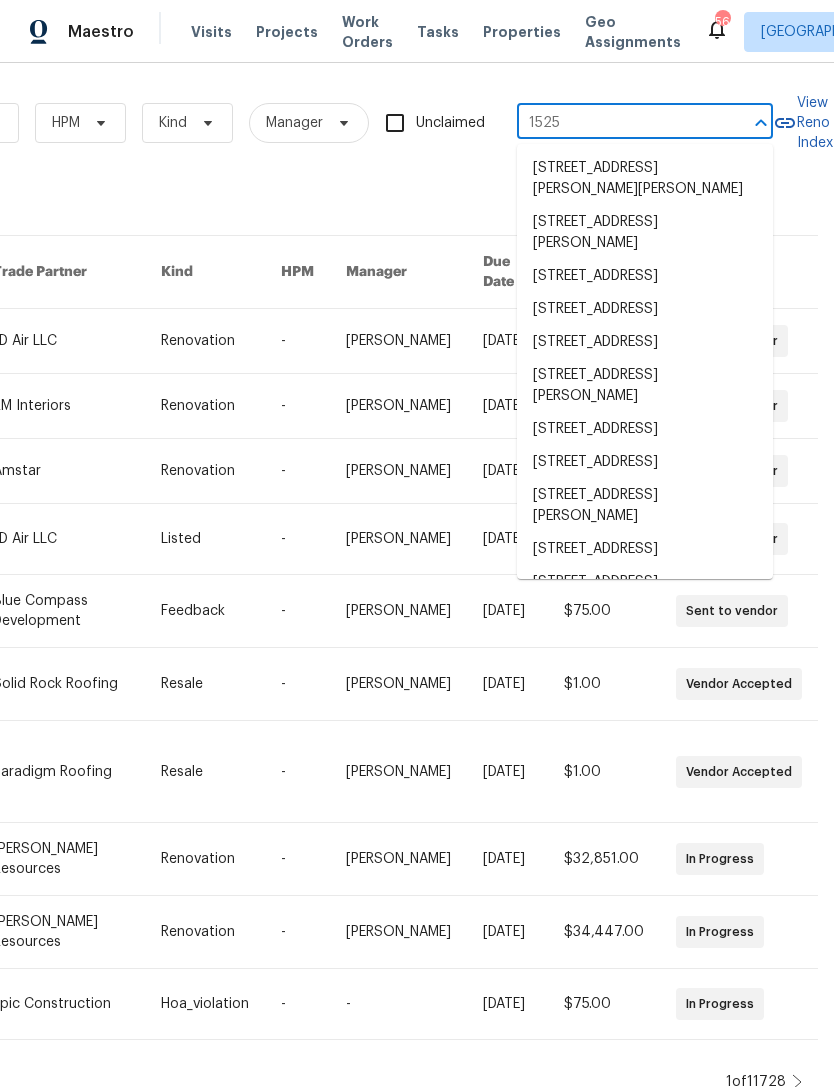 scroll, scrollTop: 0, scrollLeft: 0, axis: both 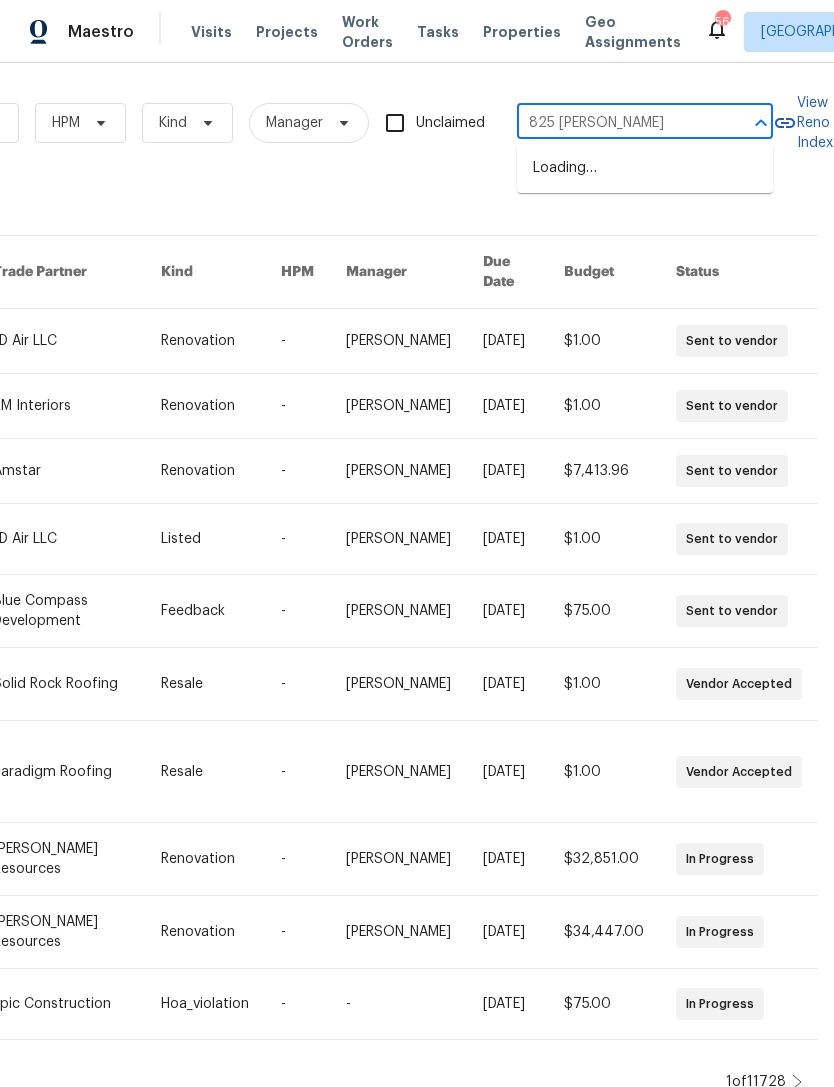 type on "825 sherry" 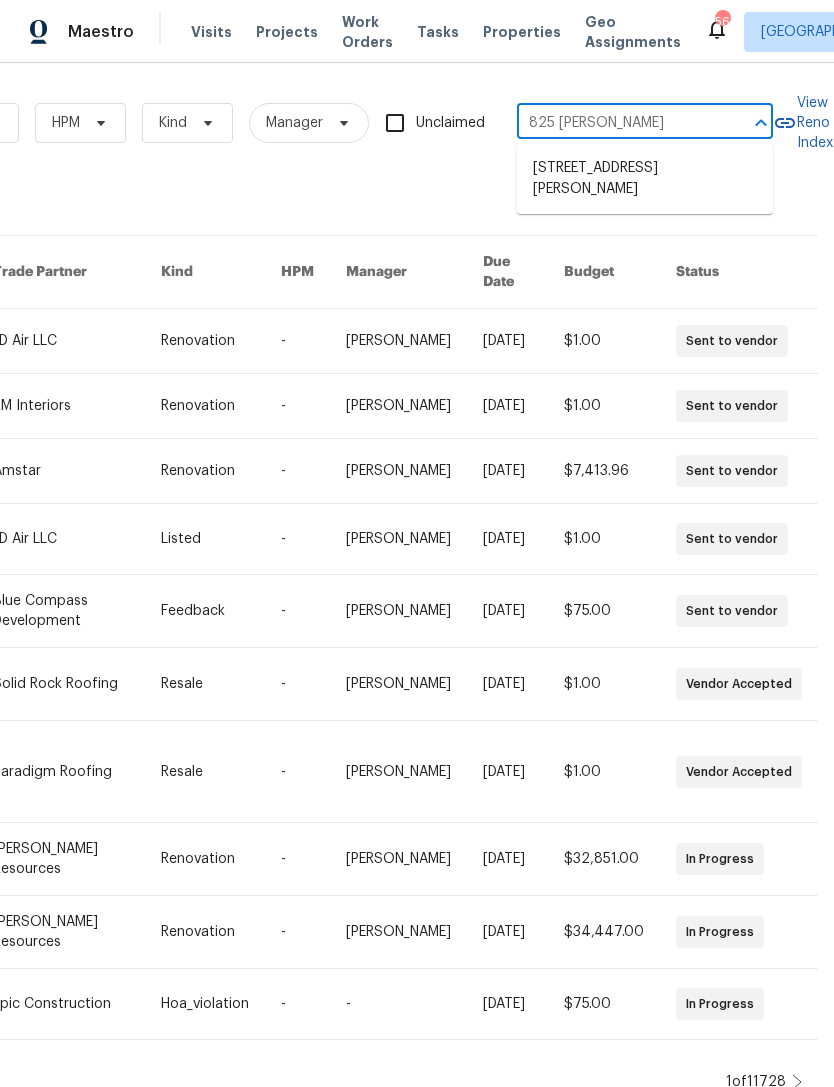 click on "825 Sherry Ln S, Krugerville, TX 76227" at bounding box center (645, 179) 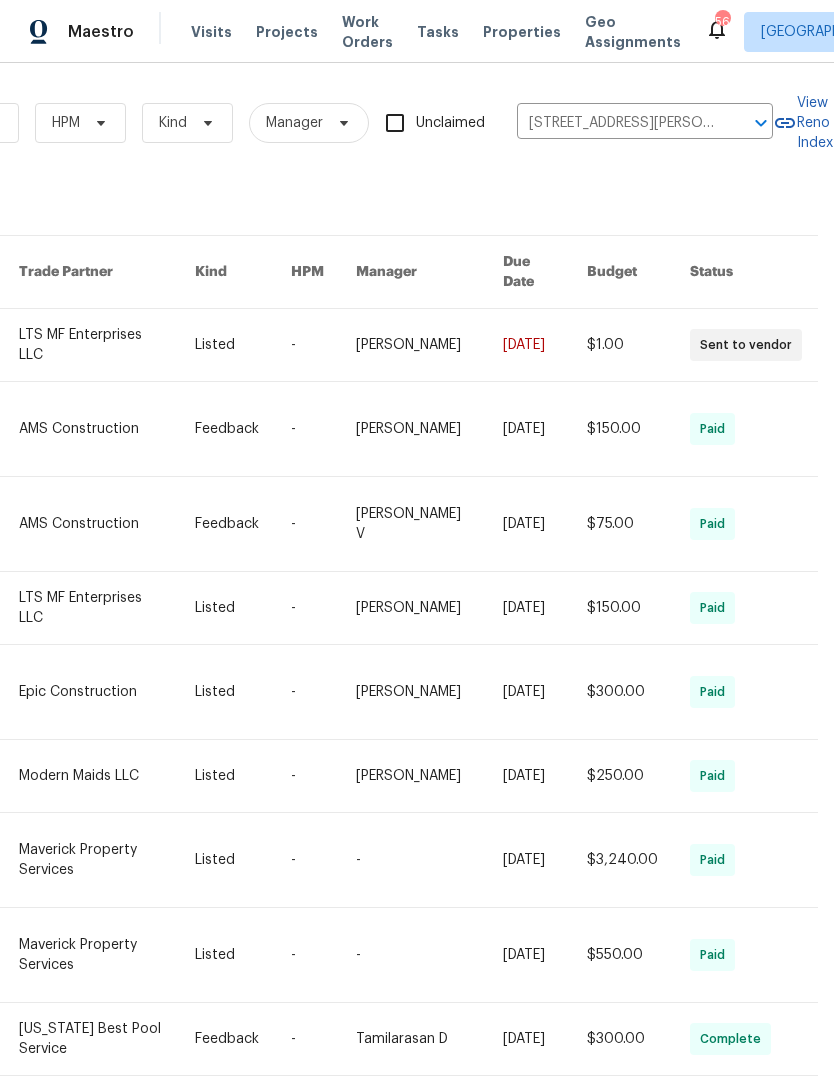 click at bounding box center (243, 345) 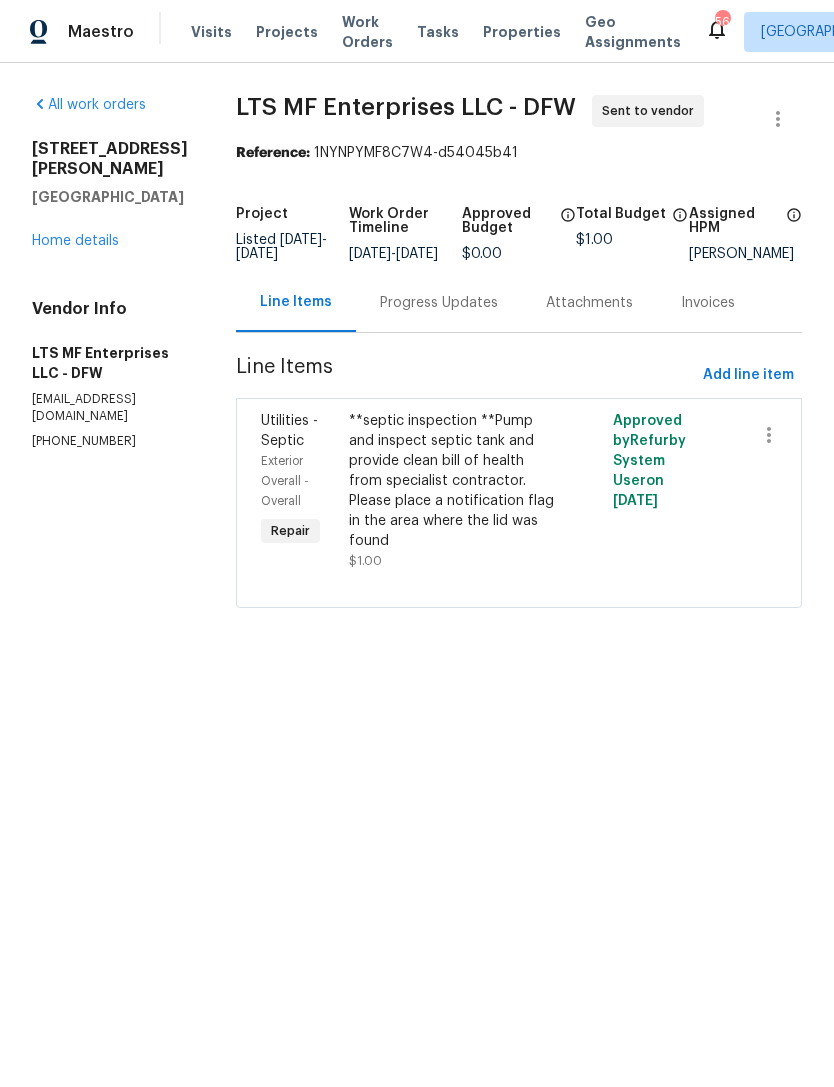 click on "Progress Updates" at bounding box center (439, 302) 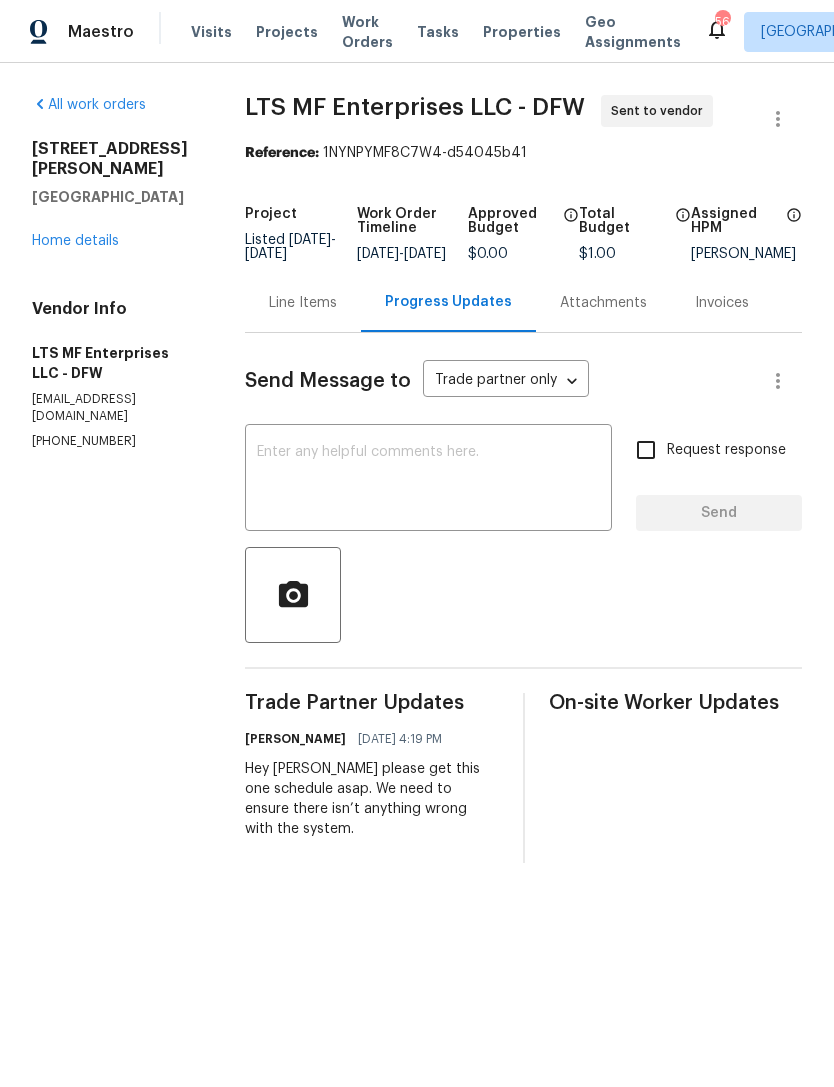 click at bounding box center (428, 480) 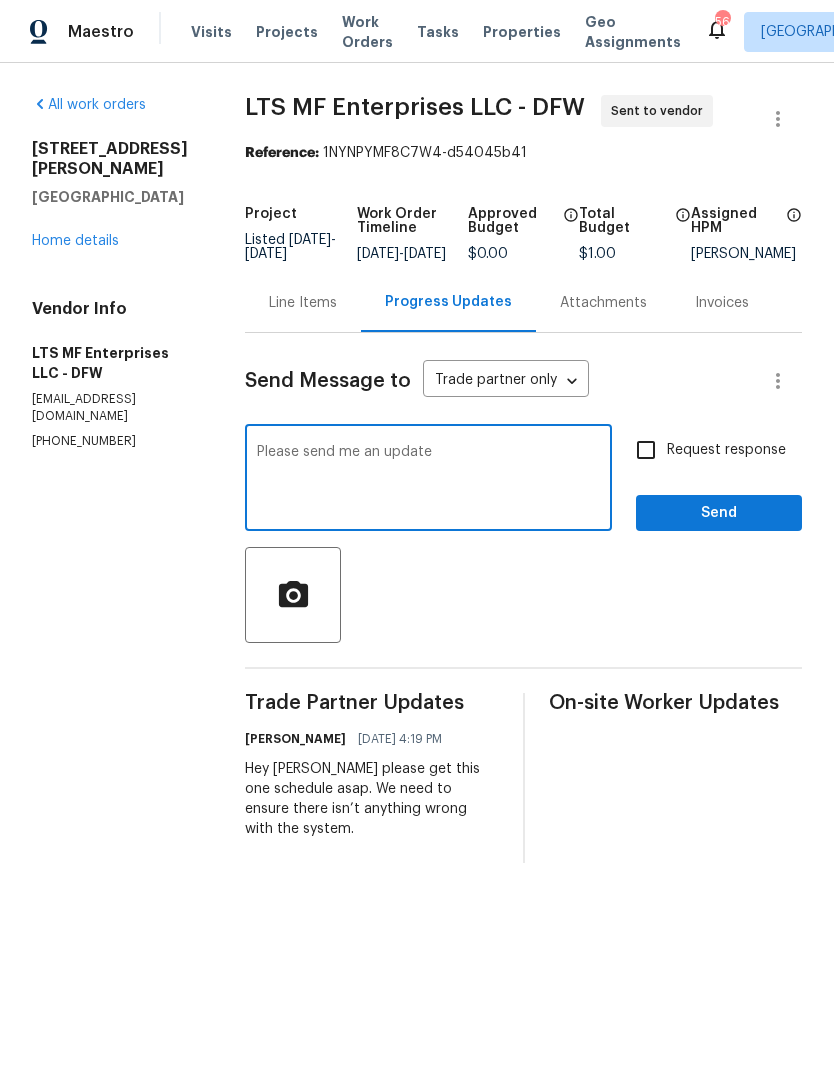 type on "Please send me an update" 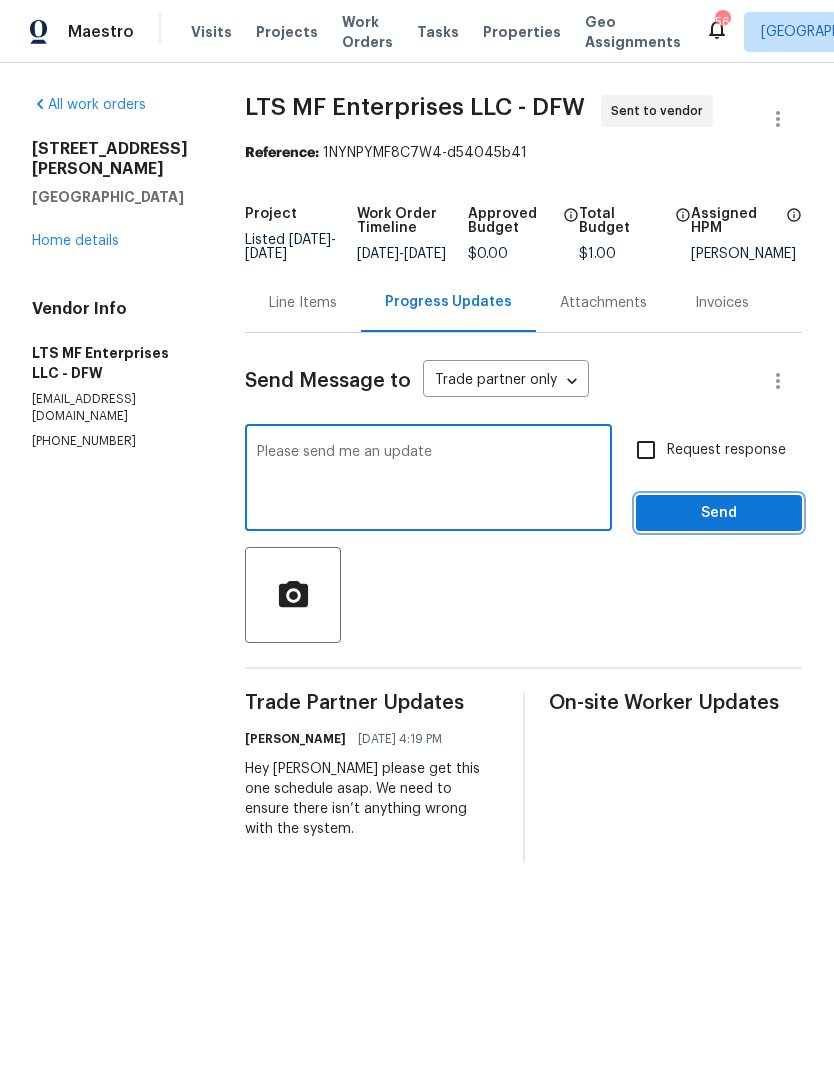 click on "Send" at bounding box center (719, 513) 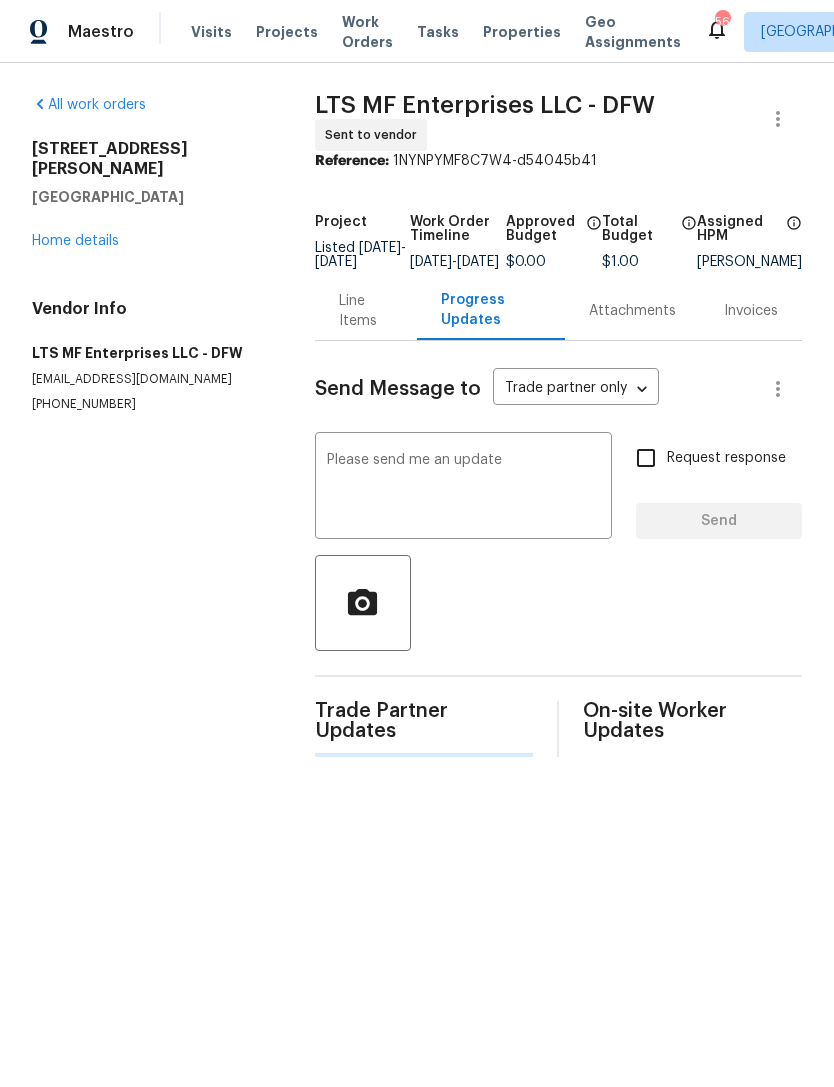 type 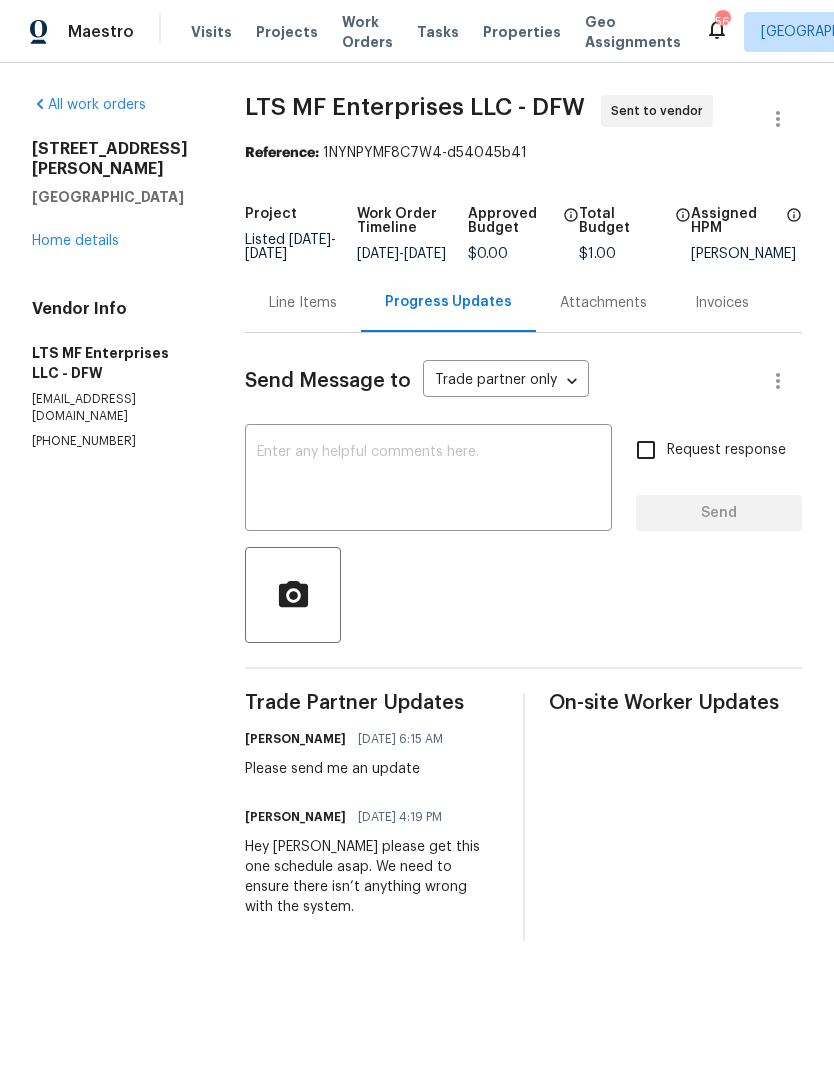 click on "Home details" at bounding box center (75, 241) 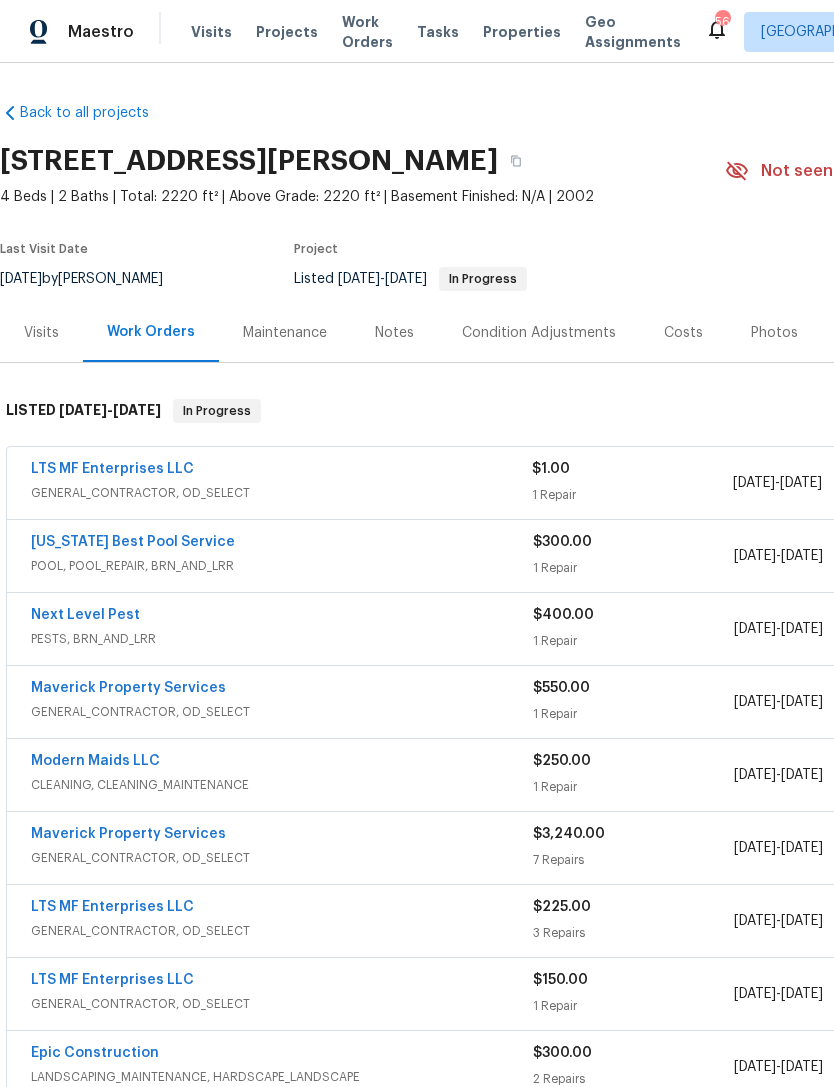 click on "Visits" at bounding box center (211, 32) 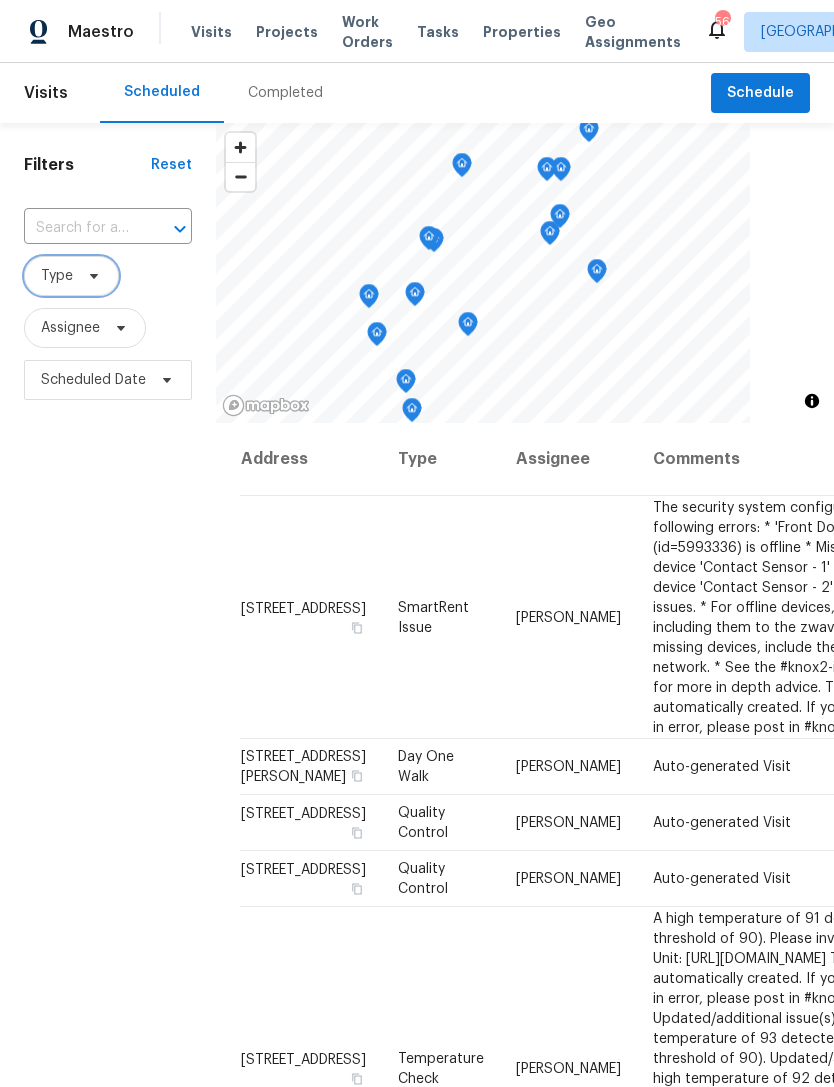 click on "Type" at bounding box center (71, 276) 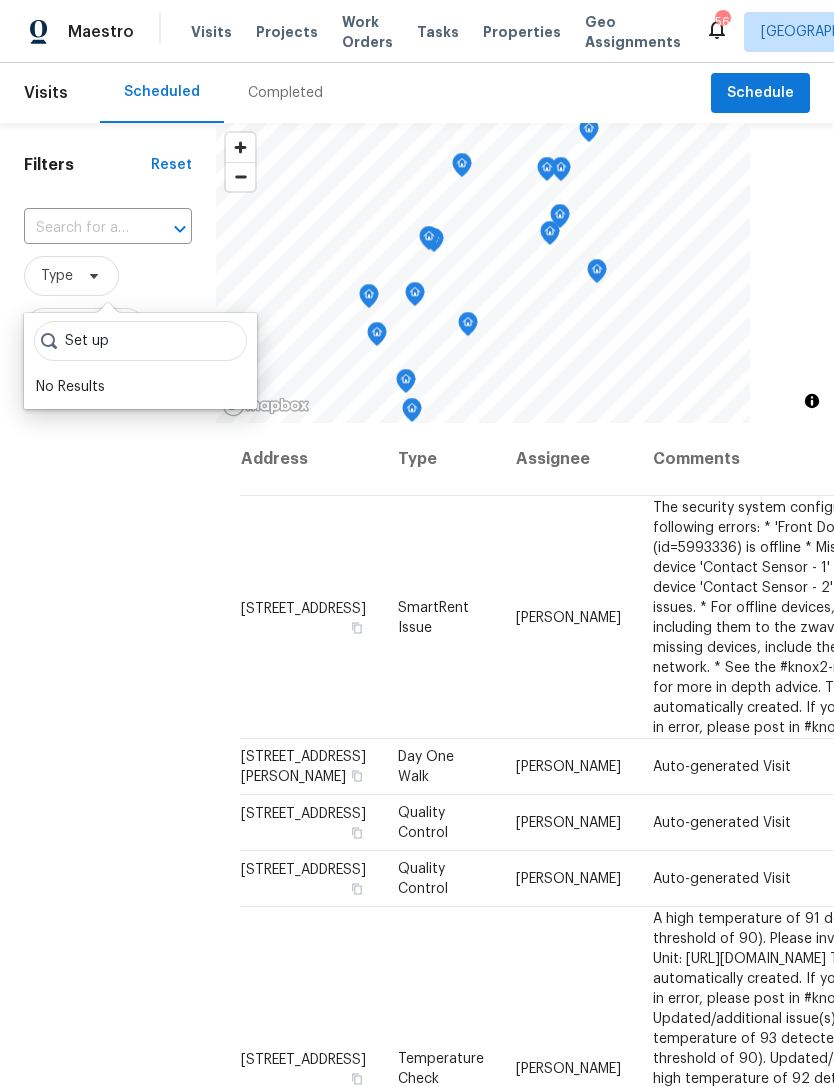 type on "Set up" 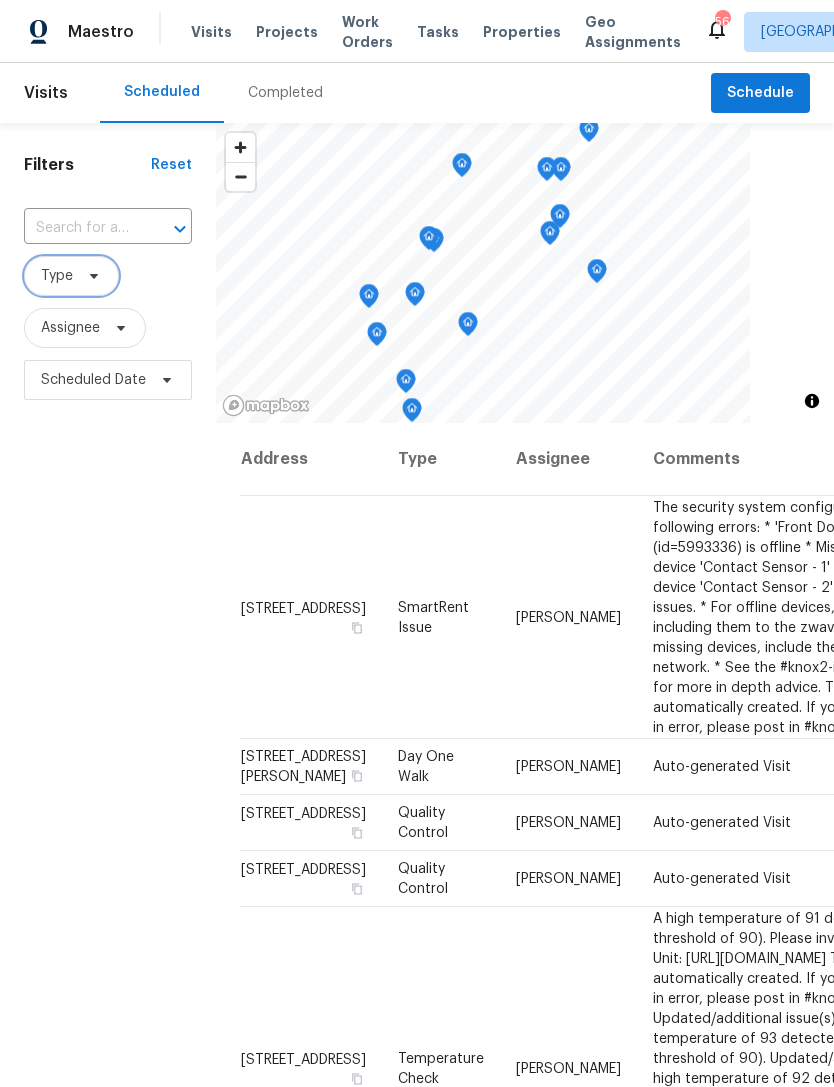 click 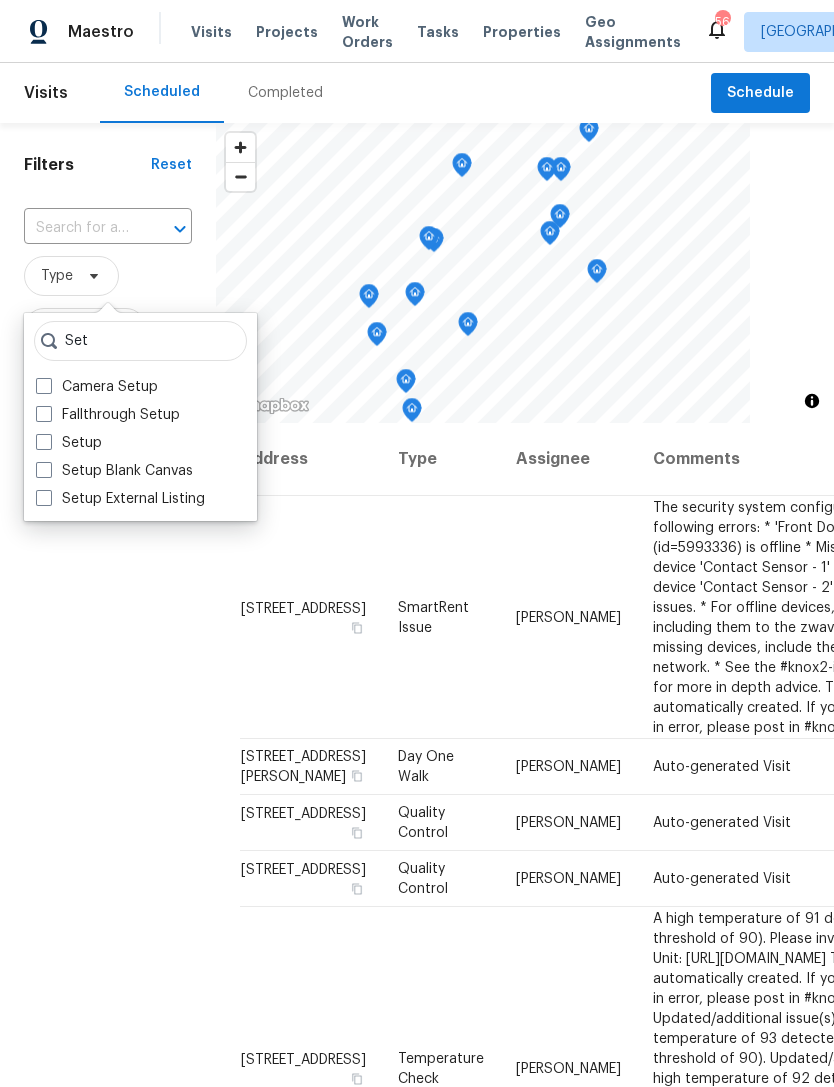 type on "Set" 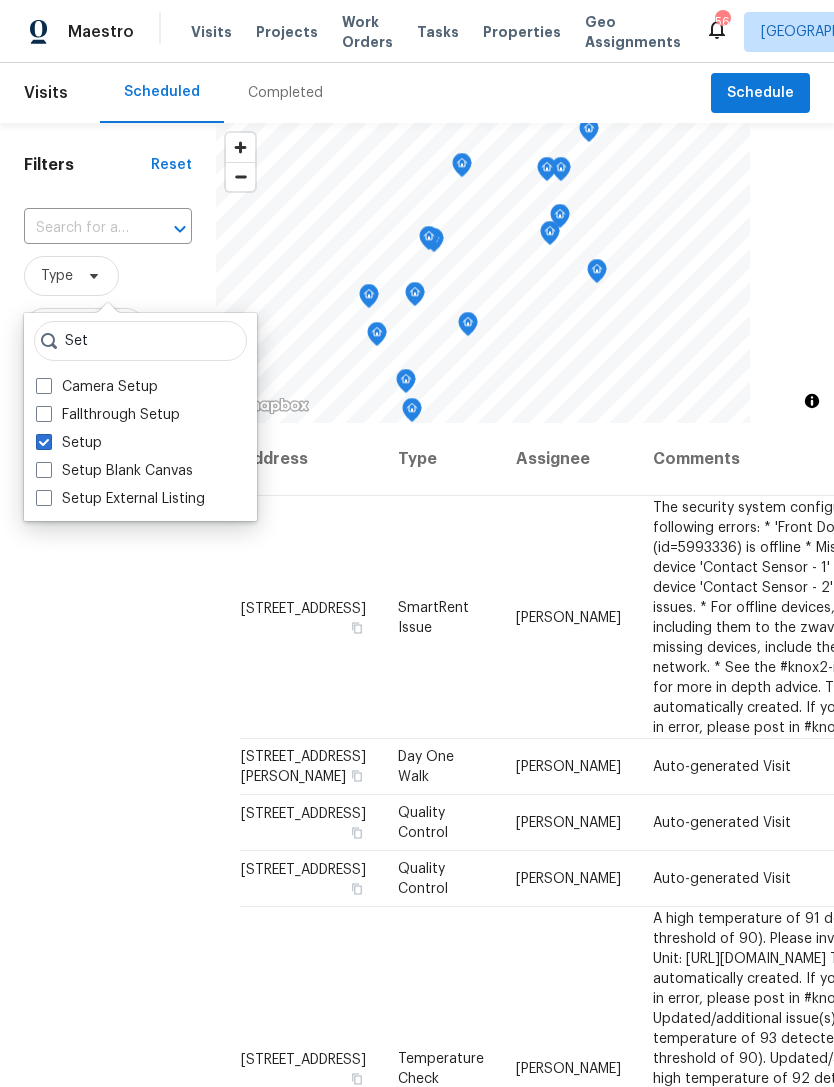 checkbox on "true" 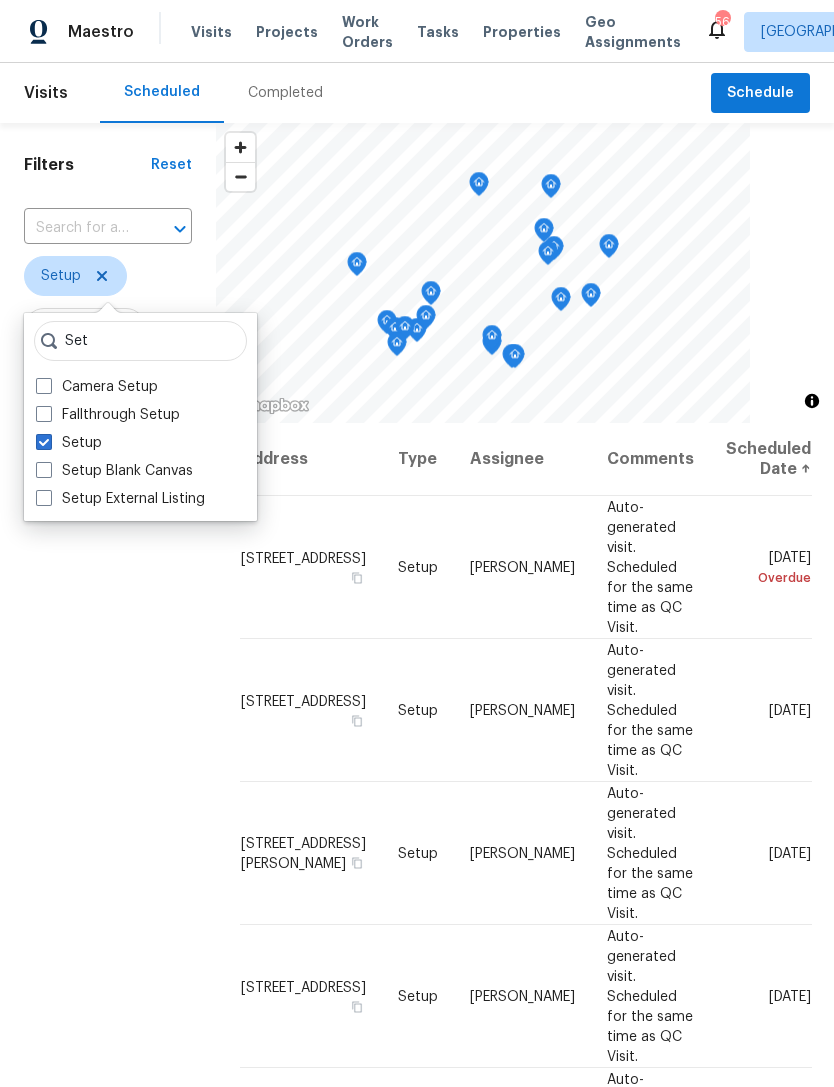 click on "Filters Reset ​ Setup Assignee Scheduled Date" at bounding box center (108, 708) 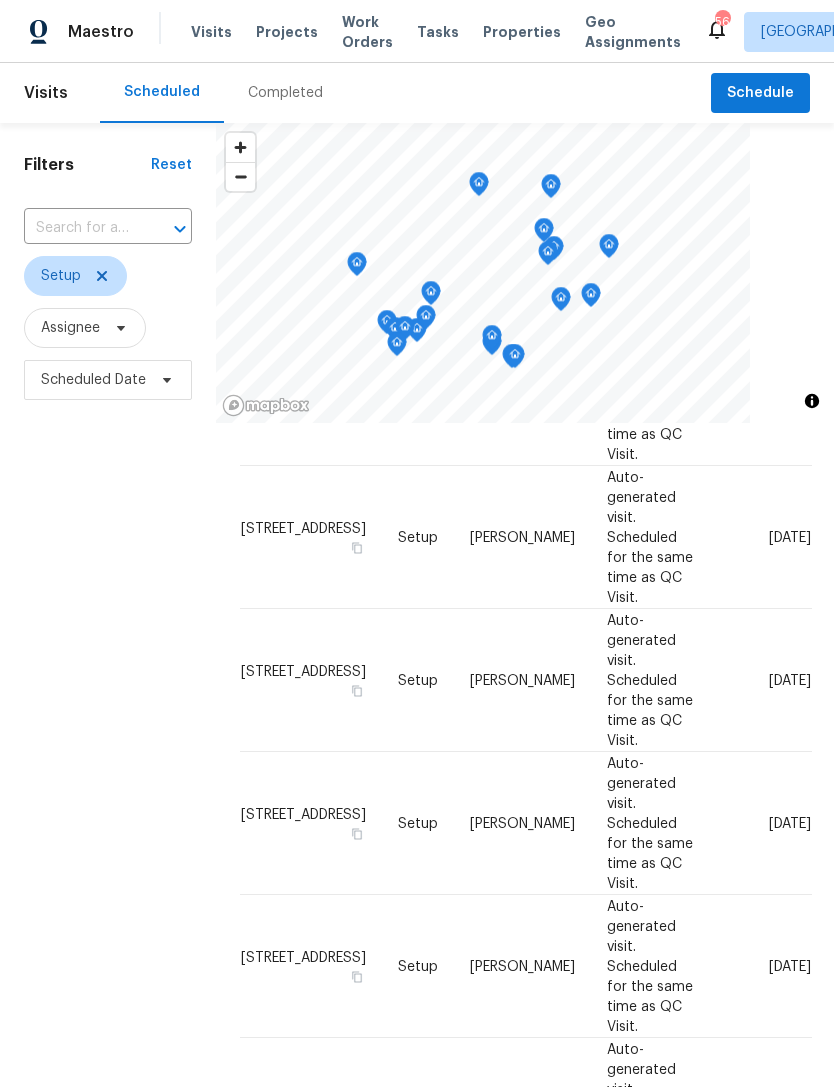 scroll, scrollTop: 460, scrollLeft: 0, axis: vertical 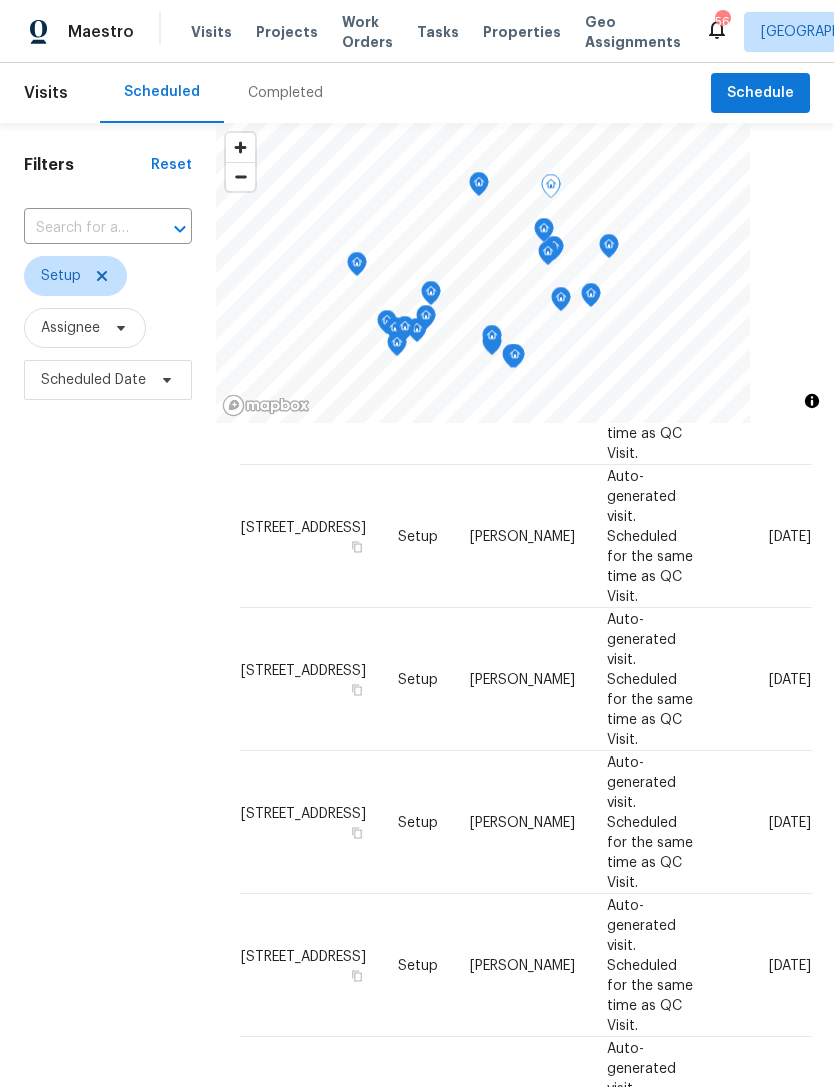 click 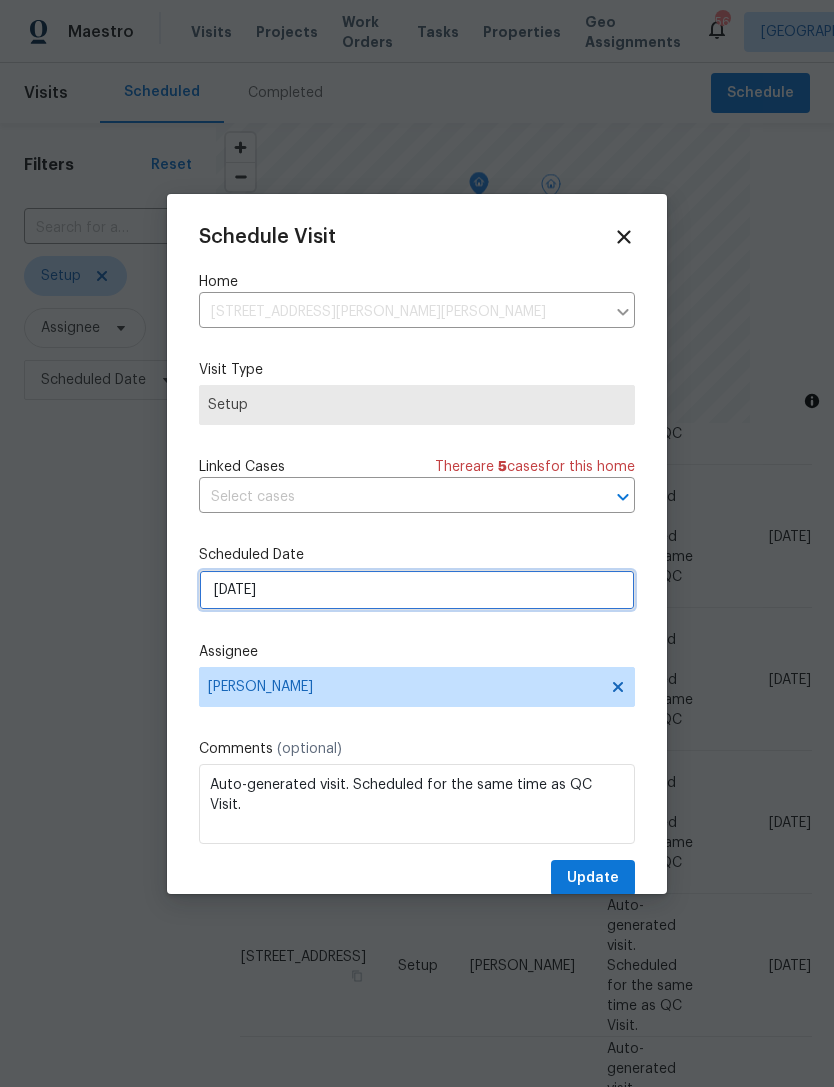 click on "7/23/2025" at bounding box center (417, 590) 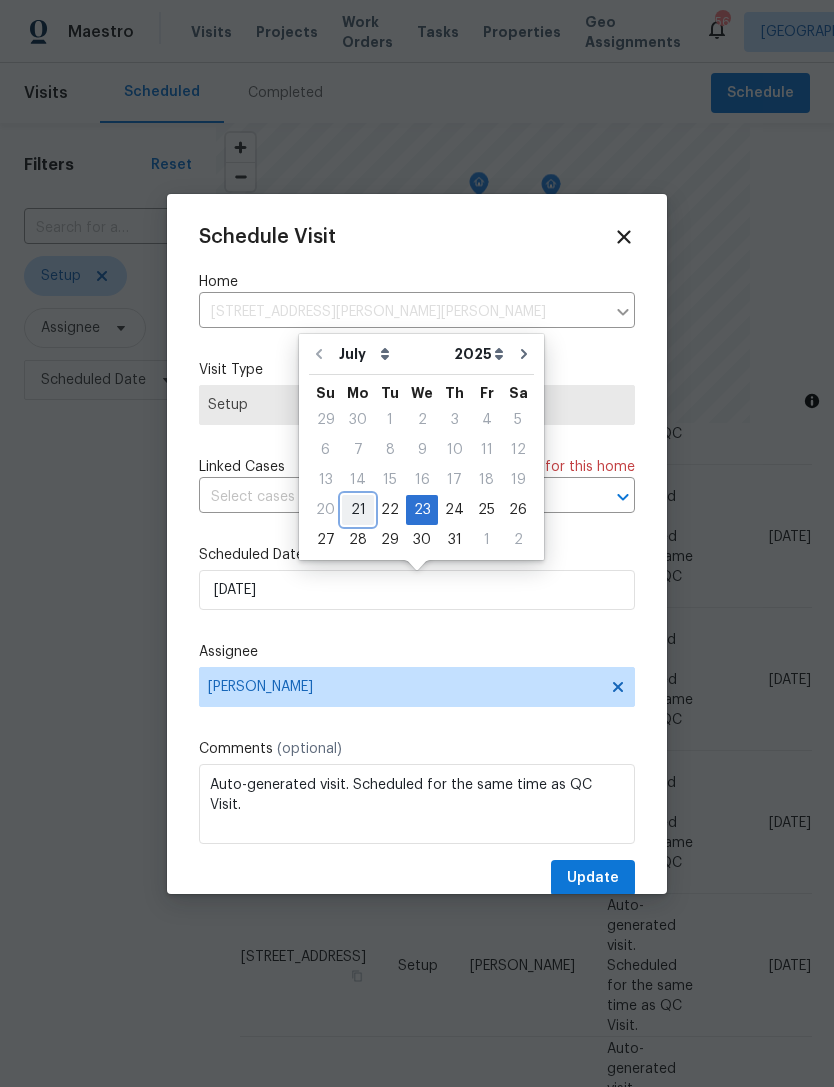 click on "21" at bounding box center (358, 510) 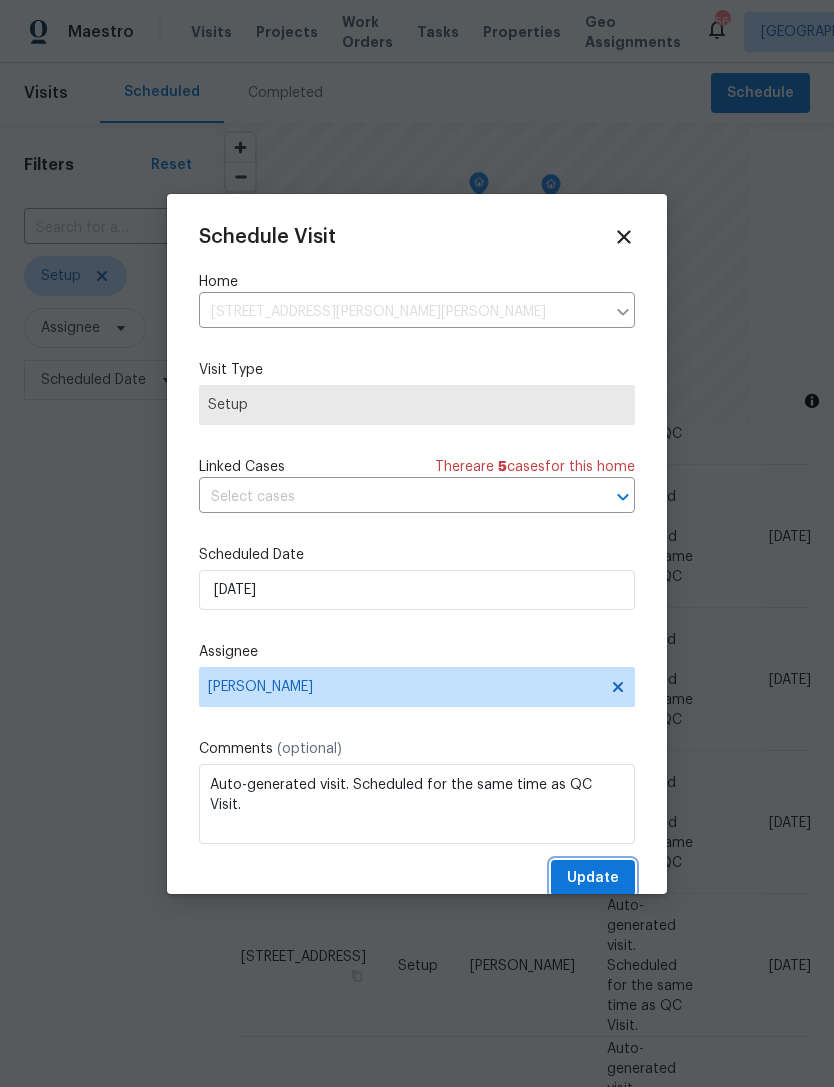 click on "Update" at bounding box center (593, 878) 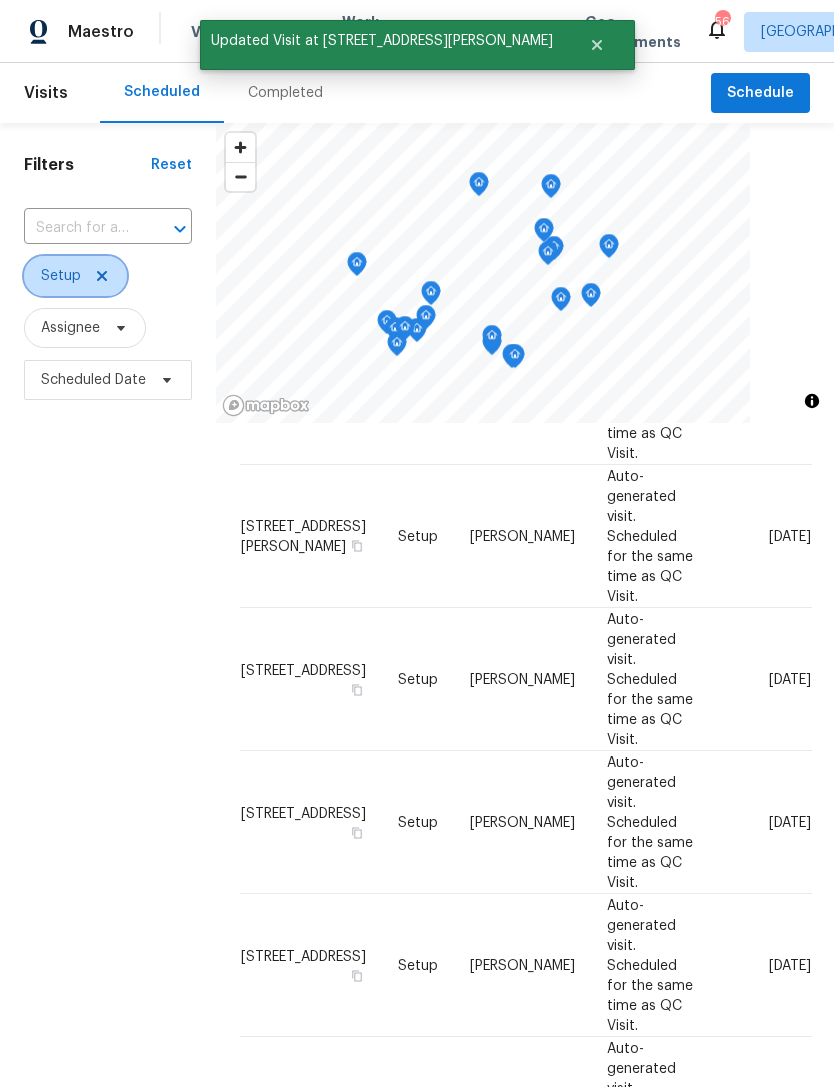 click 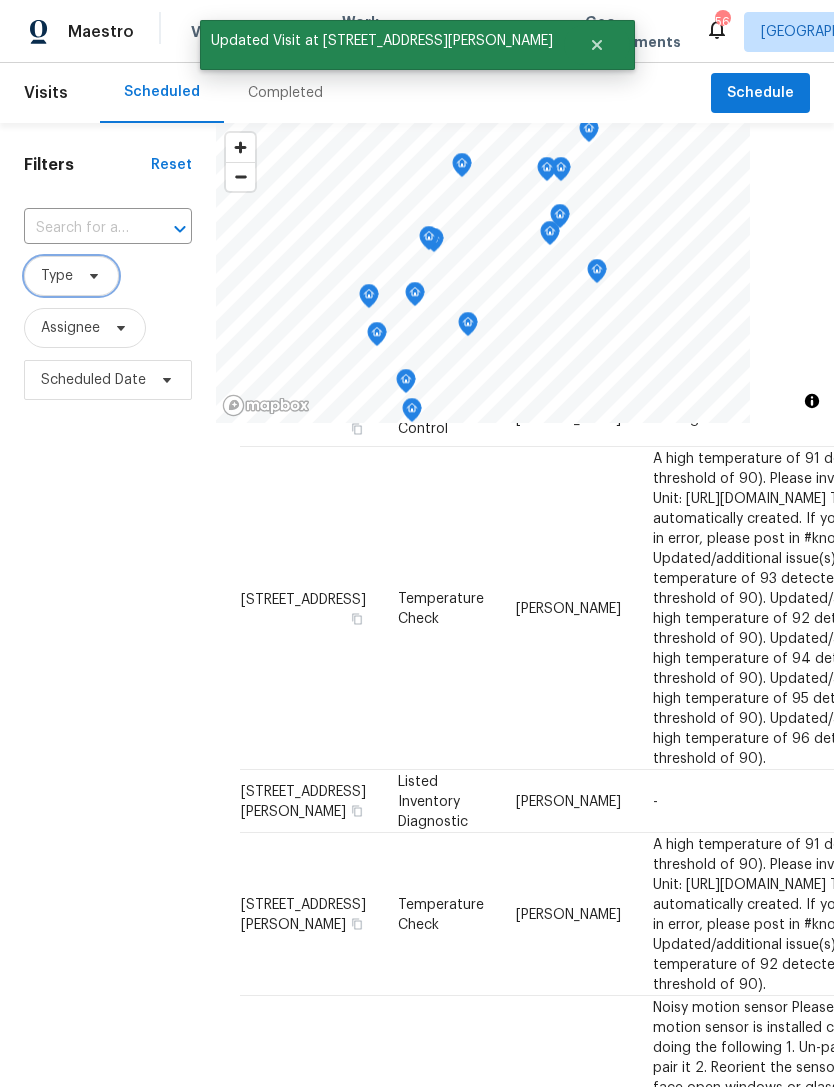 click 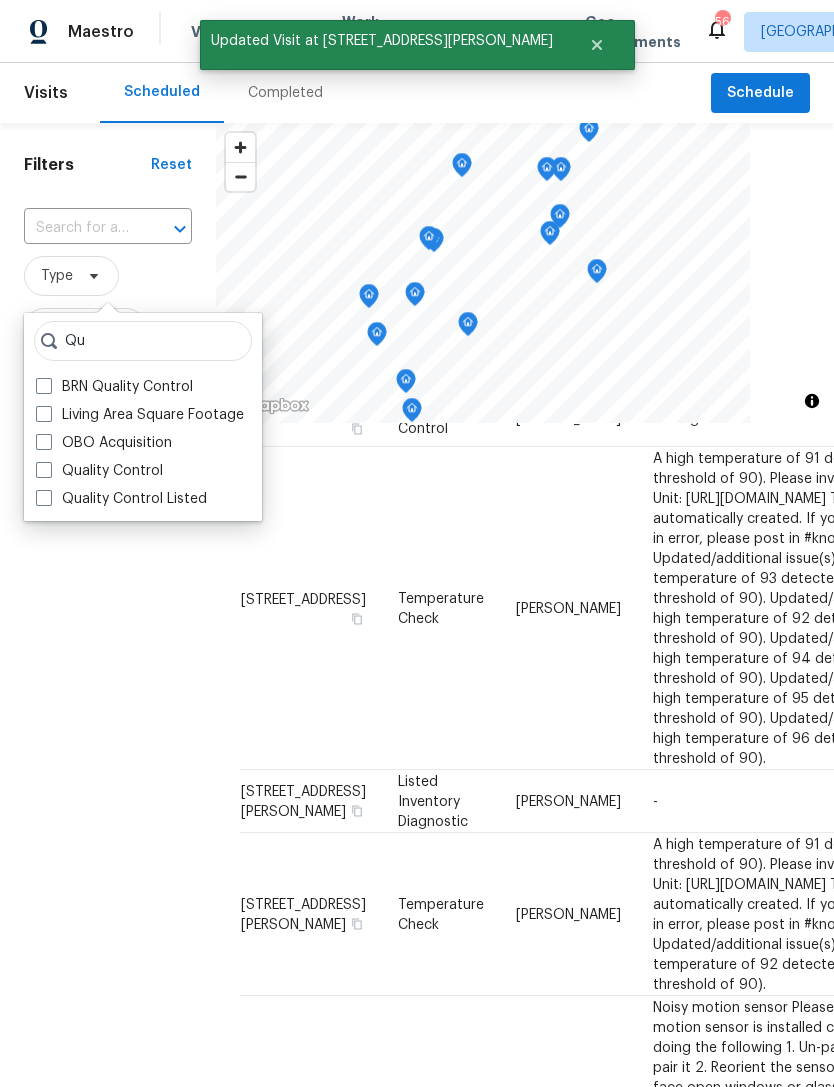 type on "Qu" 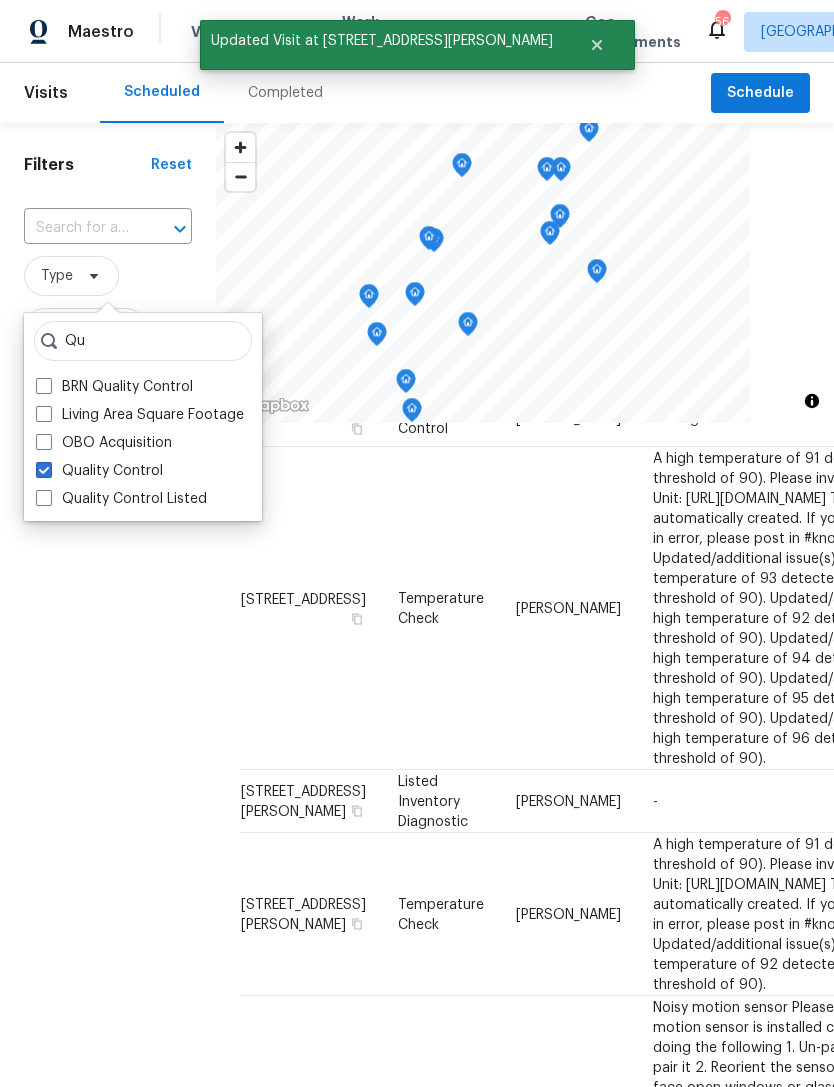 checkbox on "true" 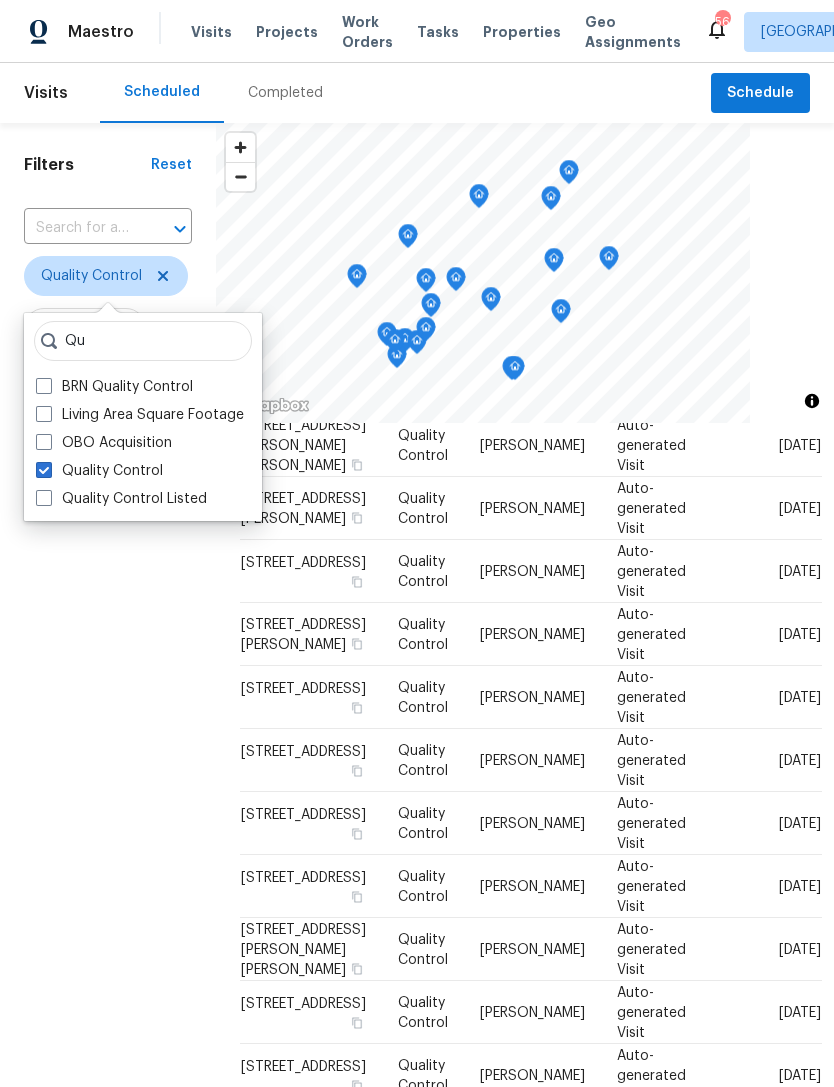click on "Filters Reset ​ Quality Control Assignee Scheduled Date" at bounding box center (108, 708) 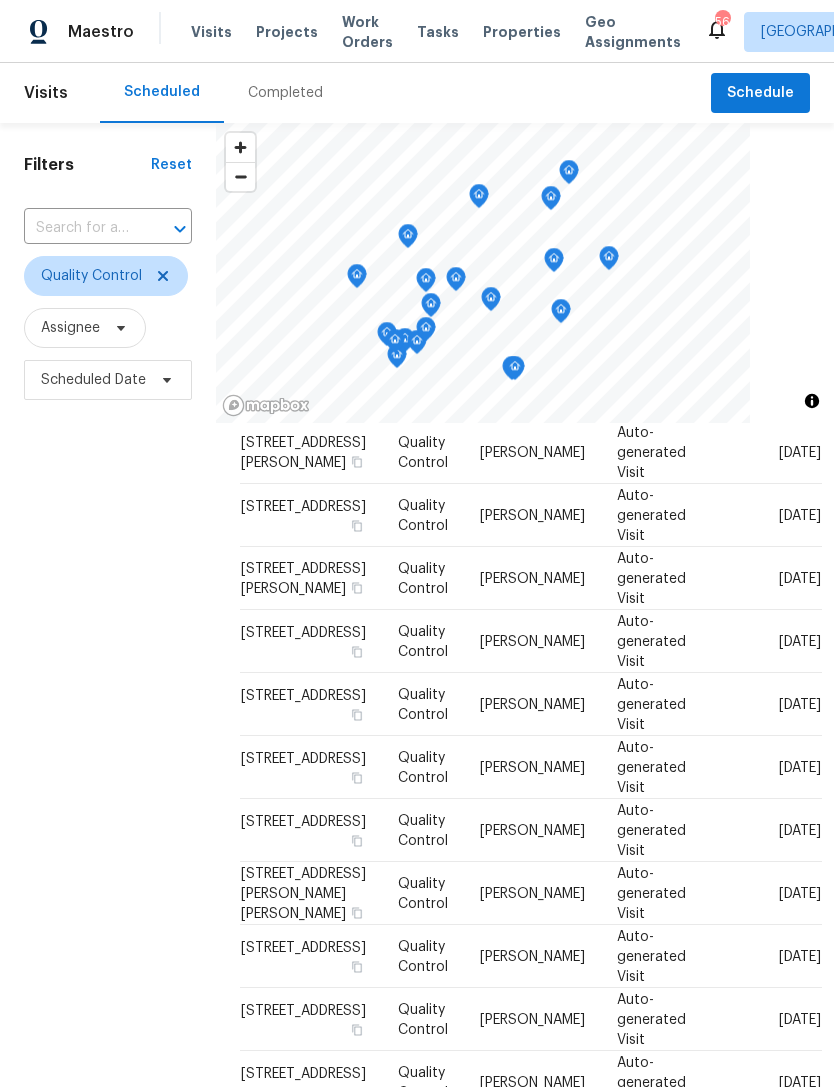 scroll, scrollTop: 565, scrollLeft: 0, axis: vertical 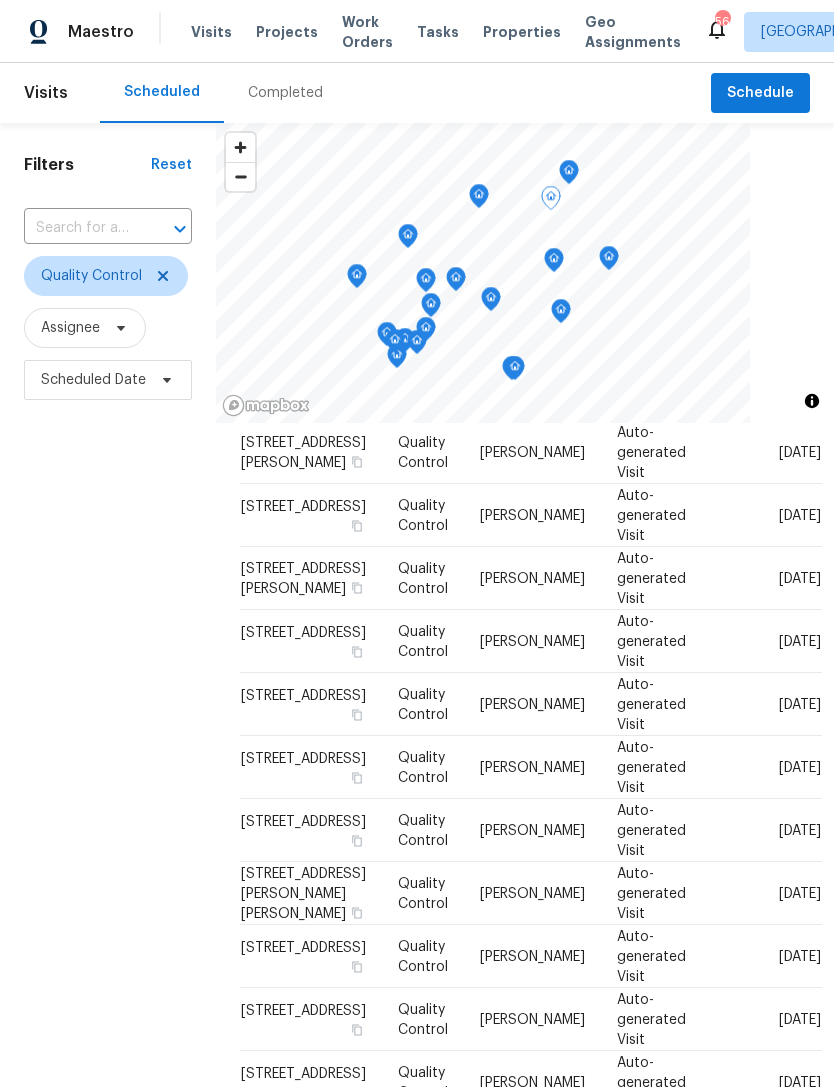 click at bounding box center (0, 0) 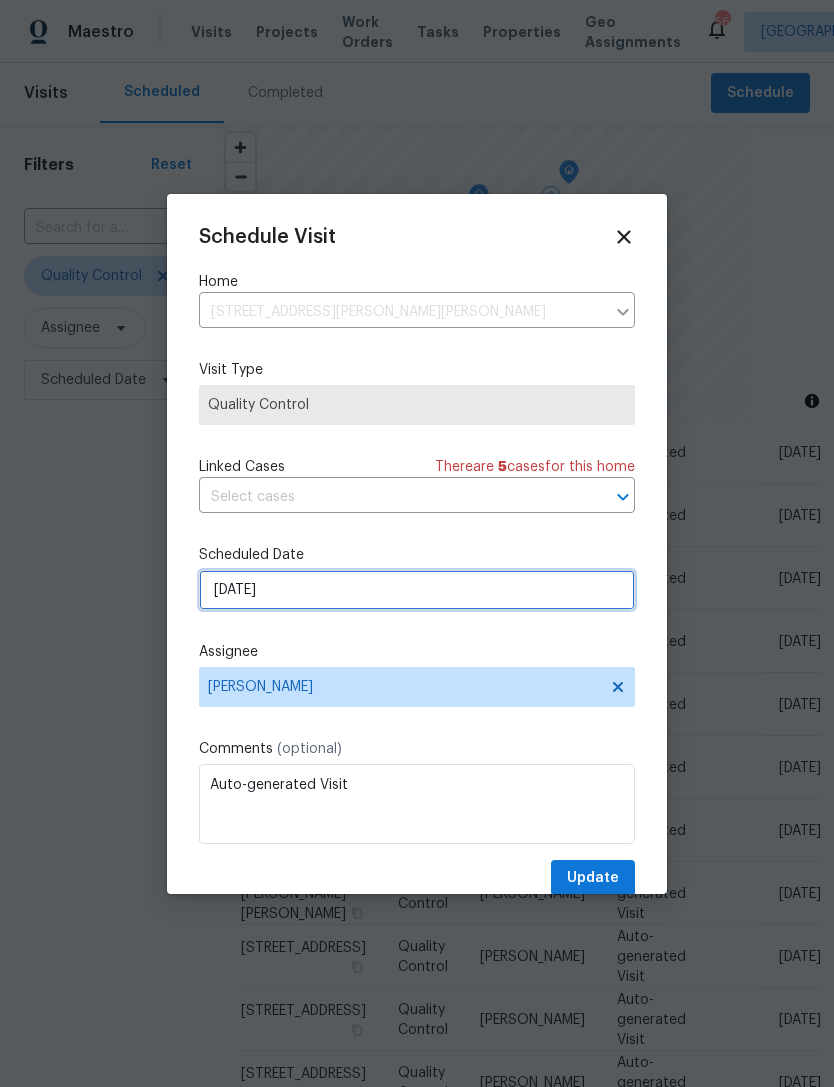 click on "7/23/2025" at bounding box center (417, 590) 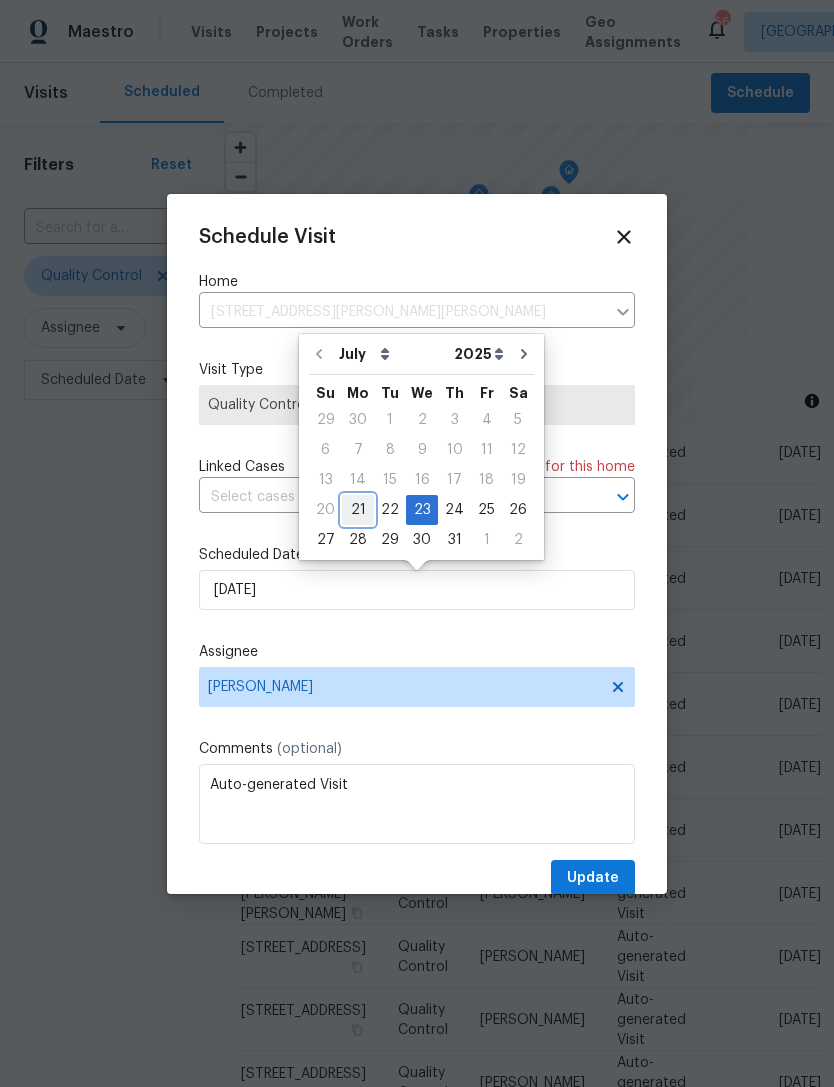 click on "21" at bounding box center [358, 510] 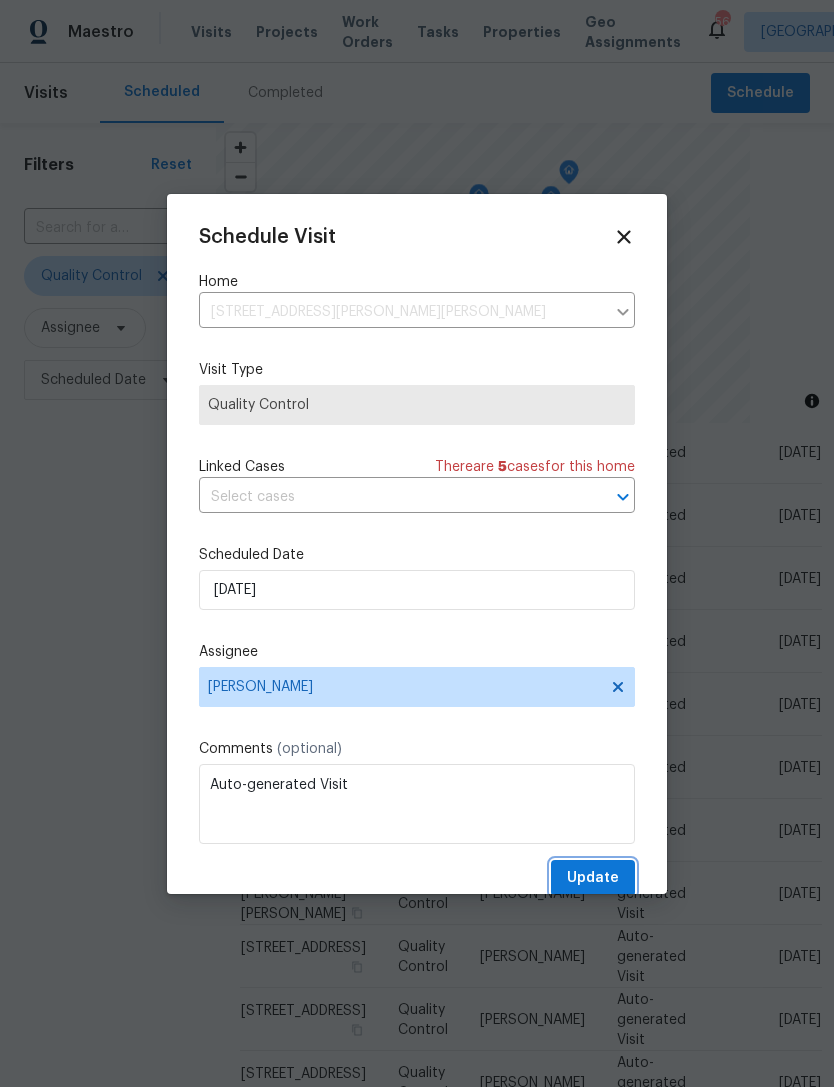 click on "Update" at bounding box center [593, 878] 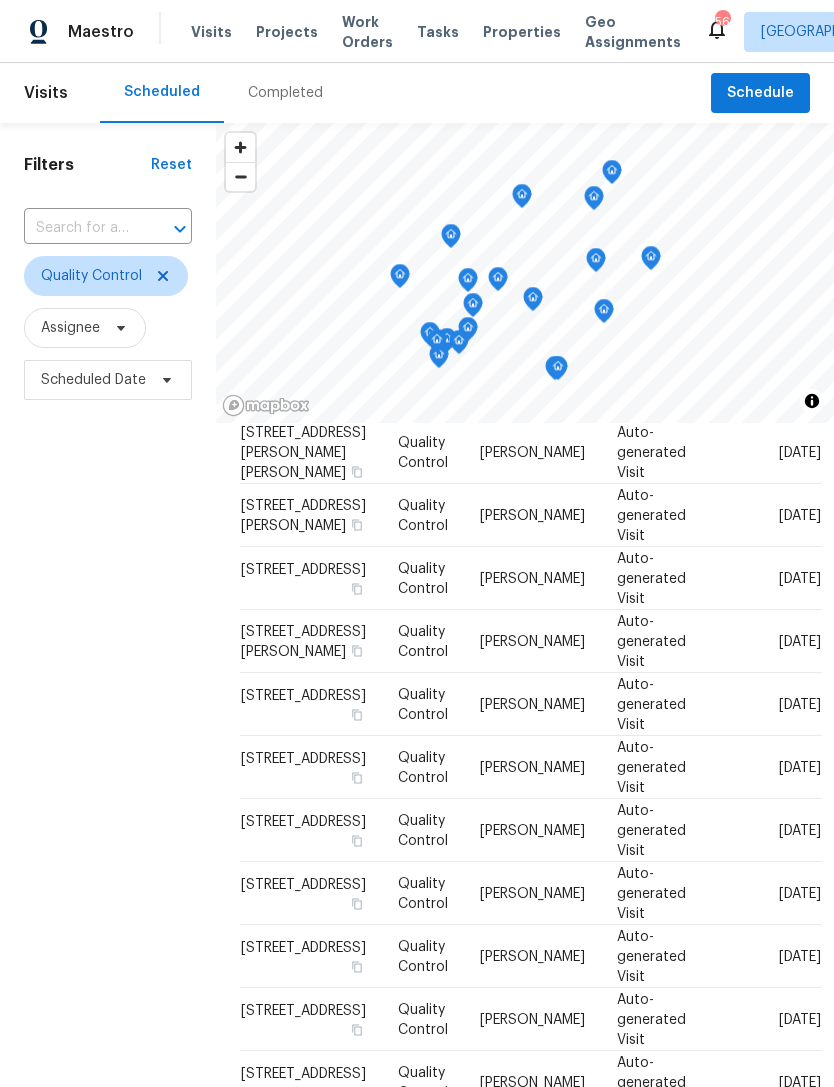 click on "Maestro Visits Projects Work Orders Tasks Properties Geo Assignments 56 Dallas Alicia Anices" at bounding box center (417, 31) 